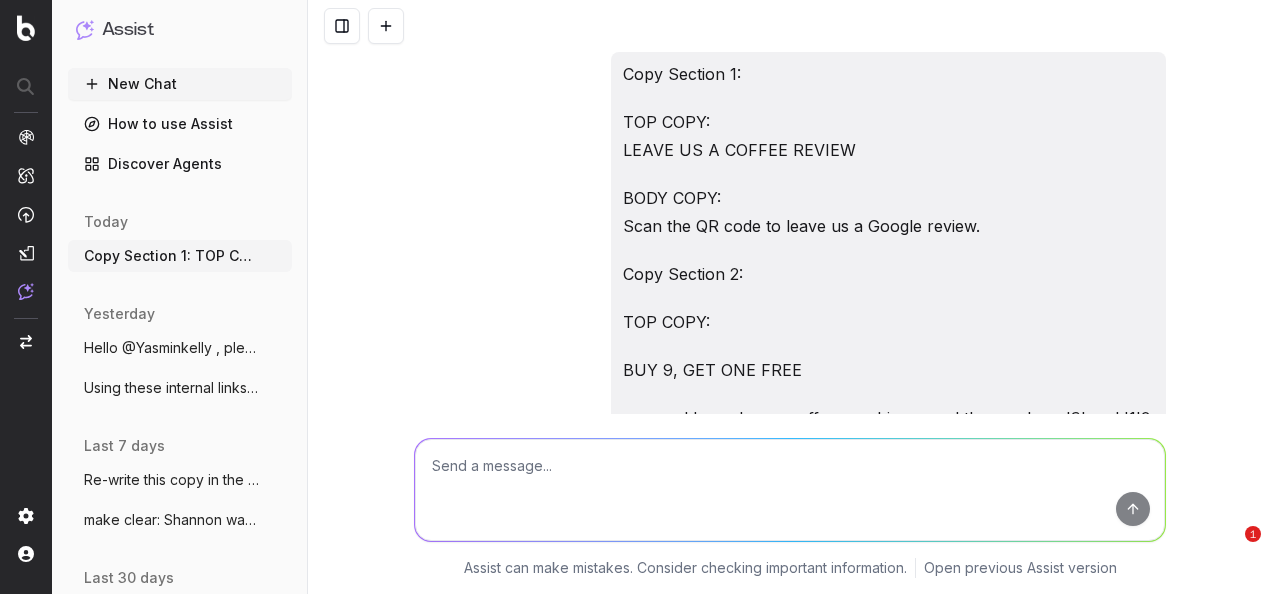 scroll, scrollTop: 0, scrollLeft: 0, axis: both 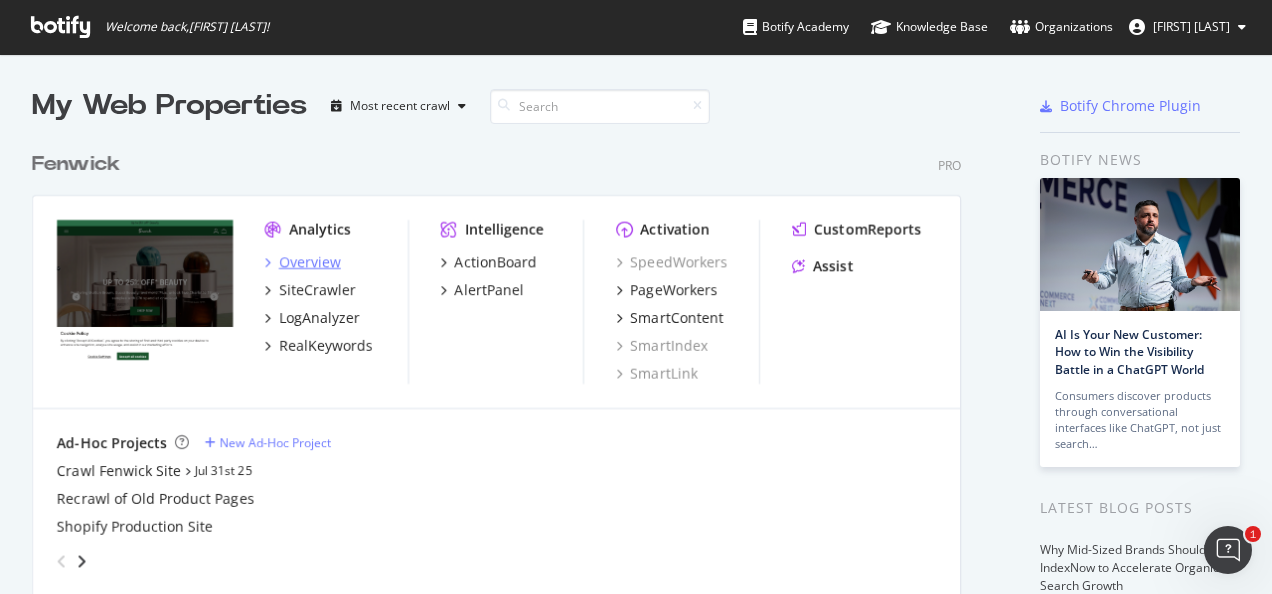 click on "Overview" at bounding box center [310, 262] 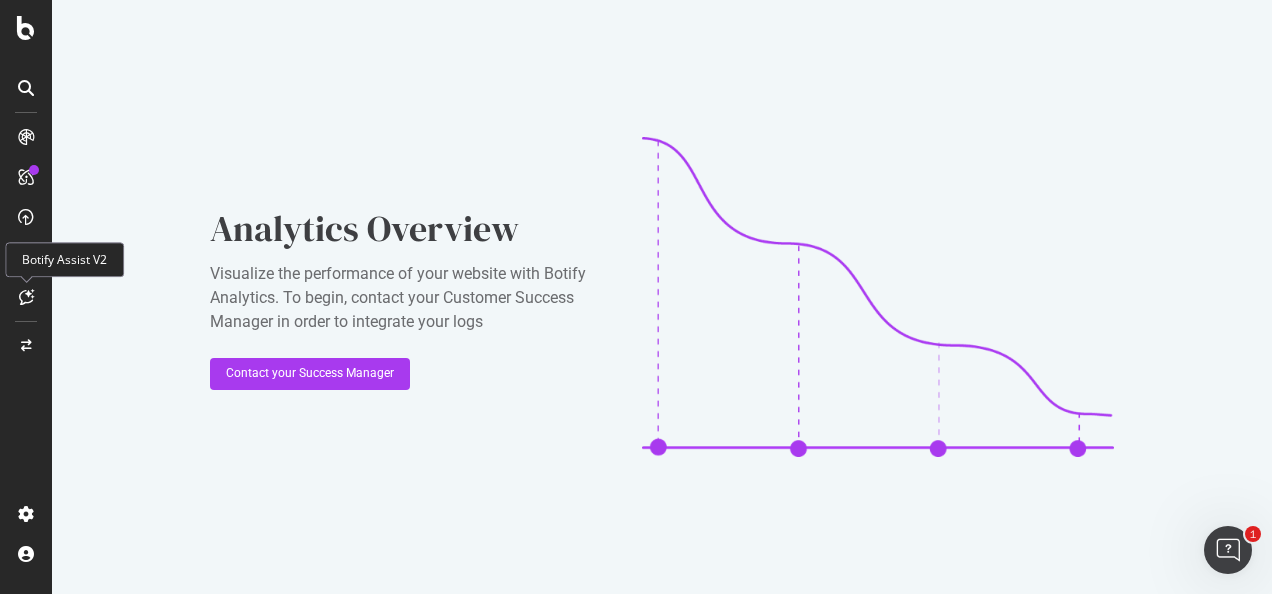 click at bounding box center (26, 297) 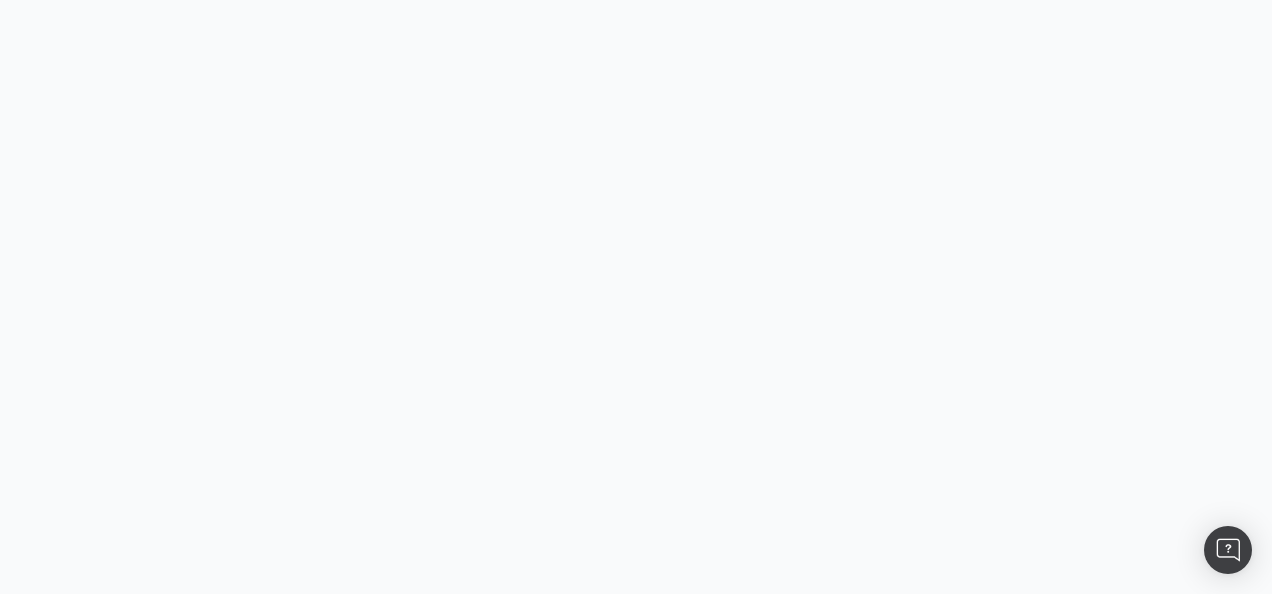 scroll, scrollTop: 0, scrollLeft: 0, axis: both 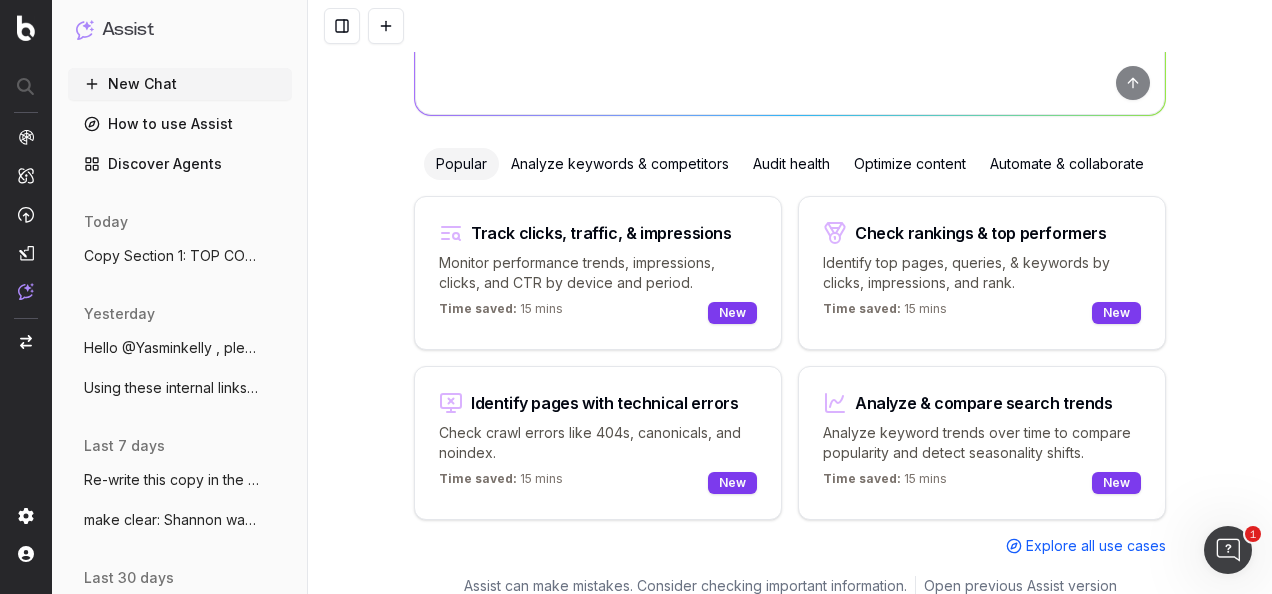 click on "Track clicks, traffic, & impressions" at bounding box center [601, 233] 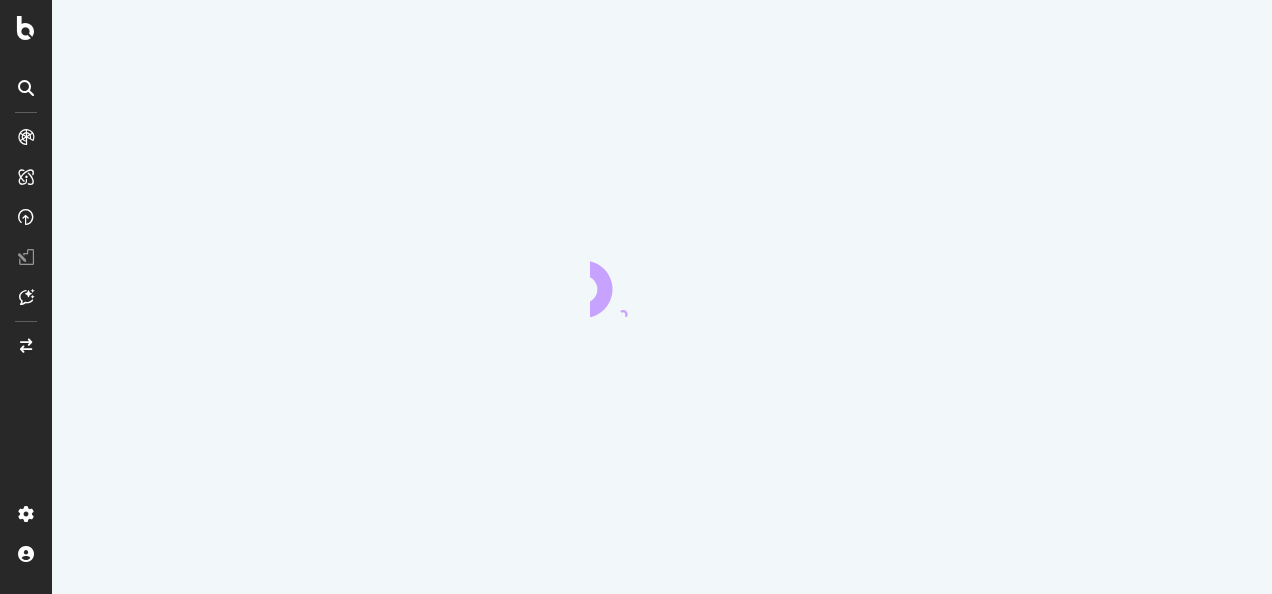 scroll, scrollTop: 0, scrollLeft: 0, axis: both 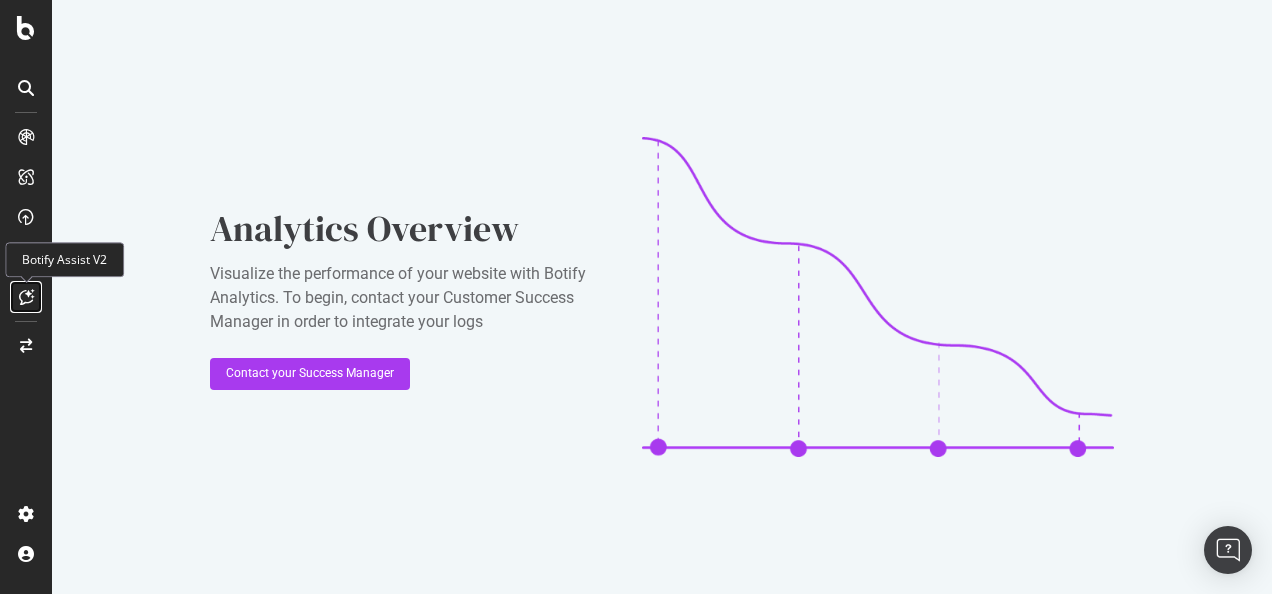 click at bounding box center [26, 297] 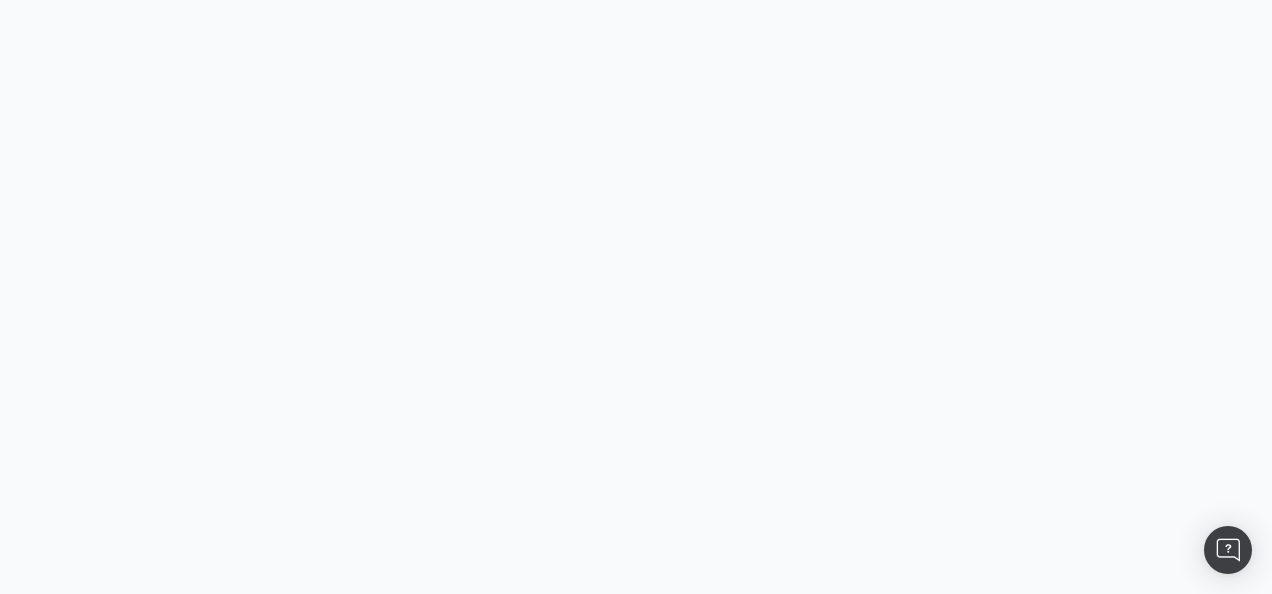 scroll, scrollTop: 0, scrollLeft: 0, axis: both 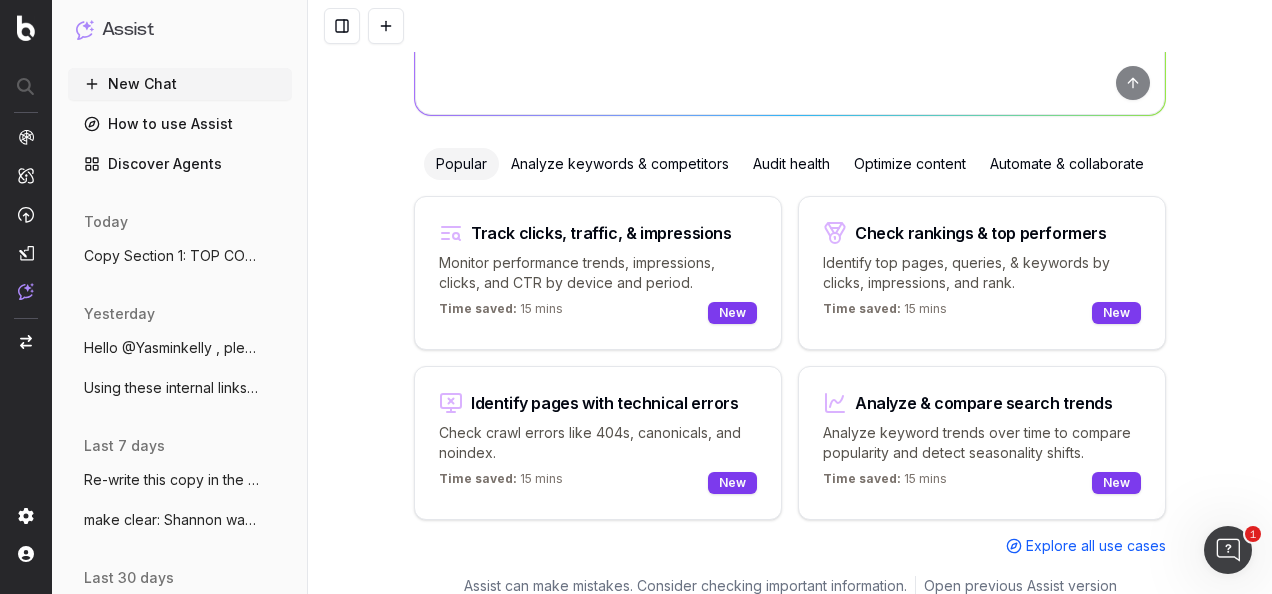 click on "Optimize content" at bounding box center [910, 164] 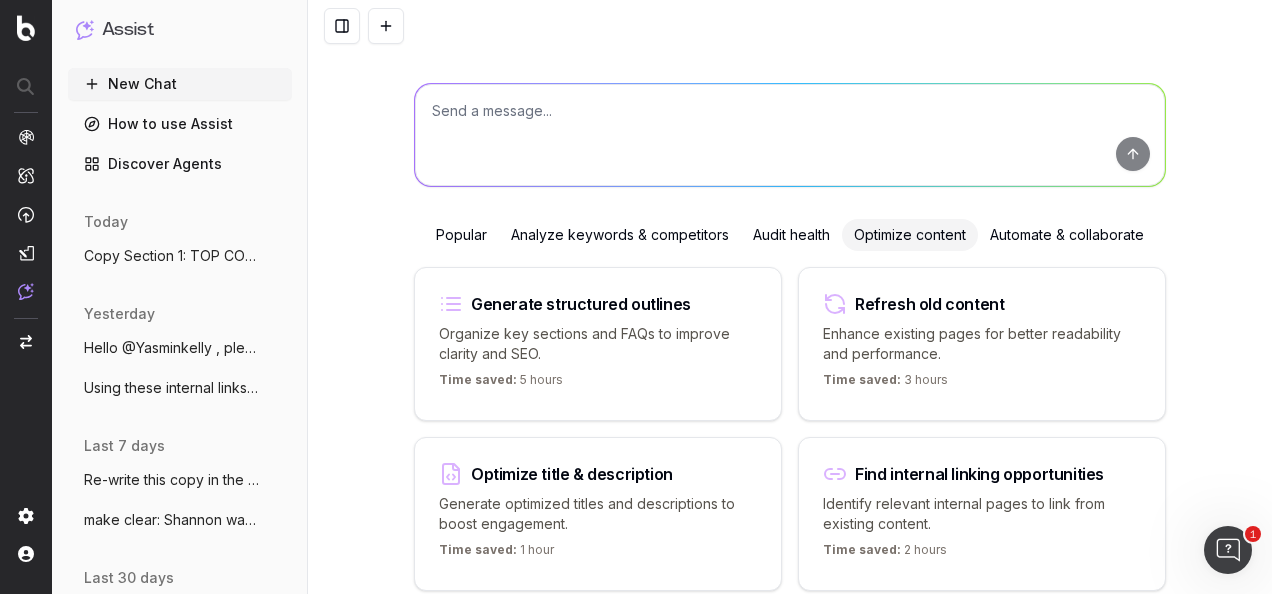 scroll, scrollTop: 0, scrollLeft: 0, axis: both 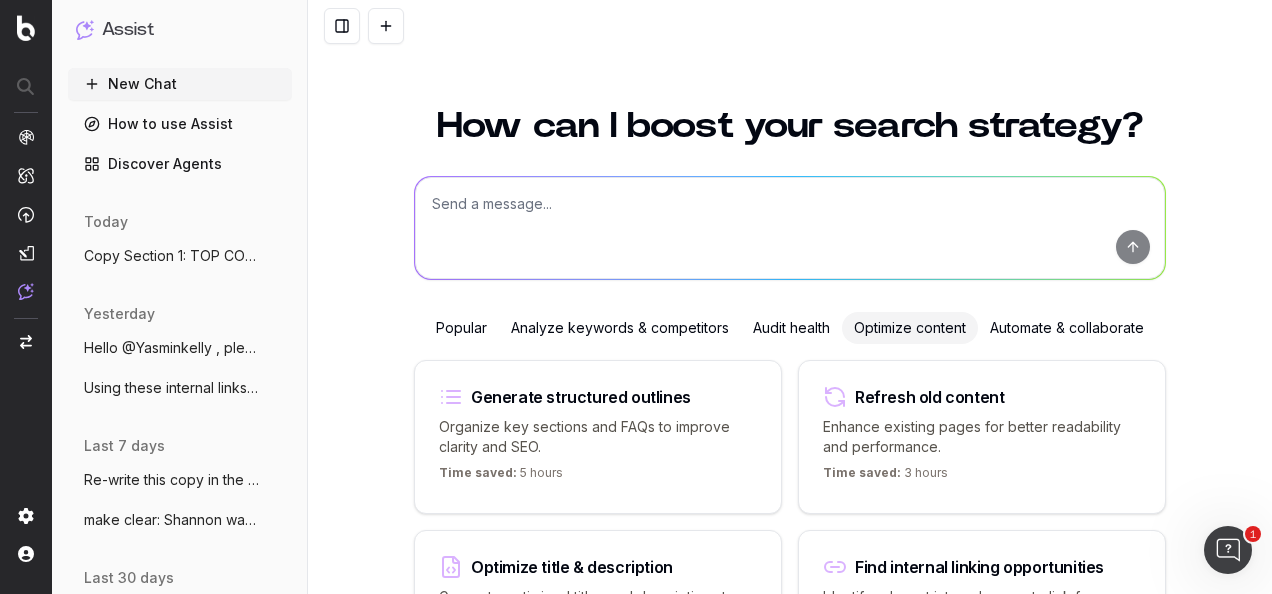 click at bounding box center [790, 228] 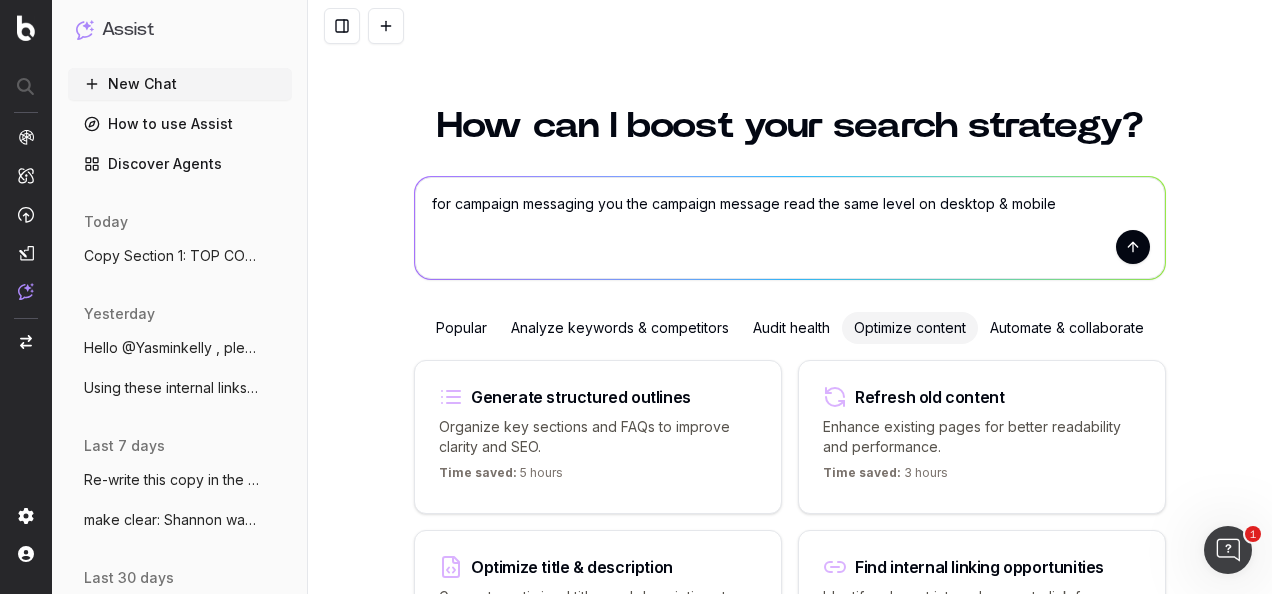 type on "for campaign messaging you the campaign message read the same level on desktop & mobile?" 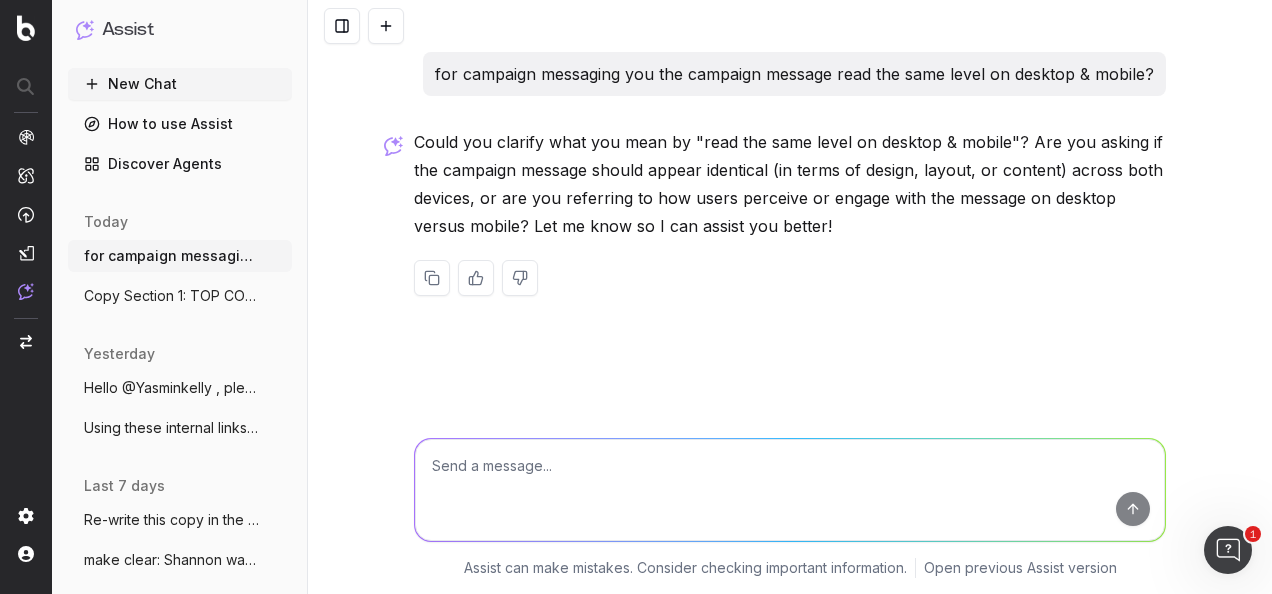 click at bounding box center (790, 490) 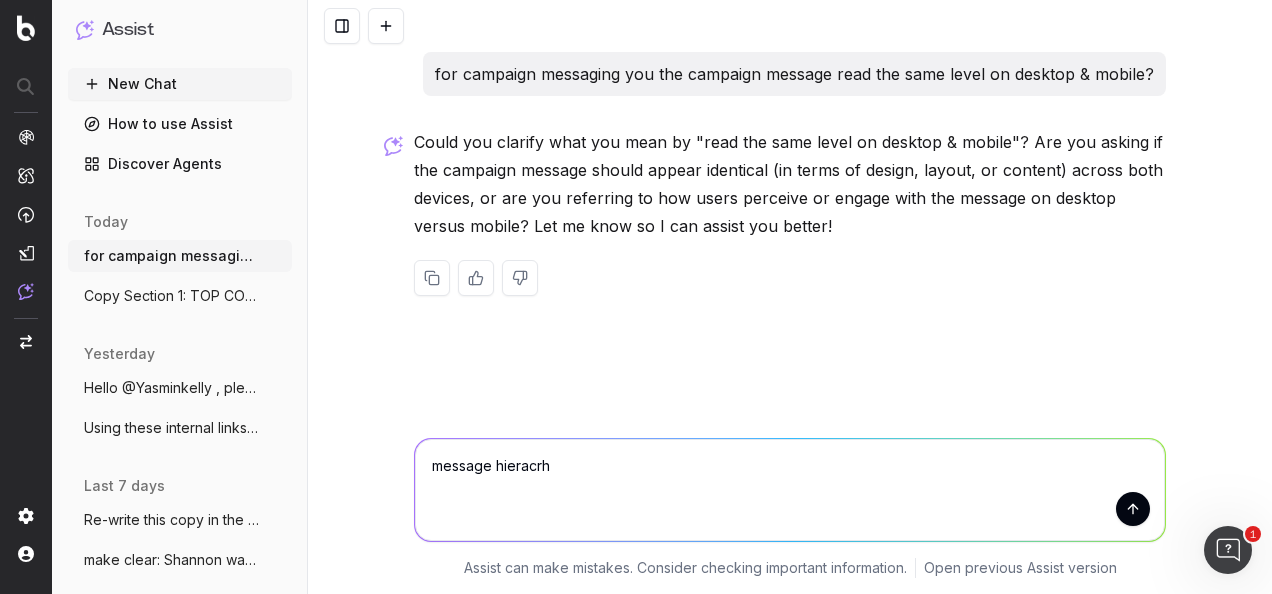 type on "message hieracrhy" 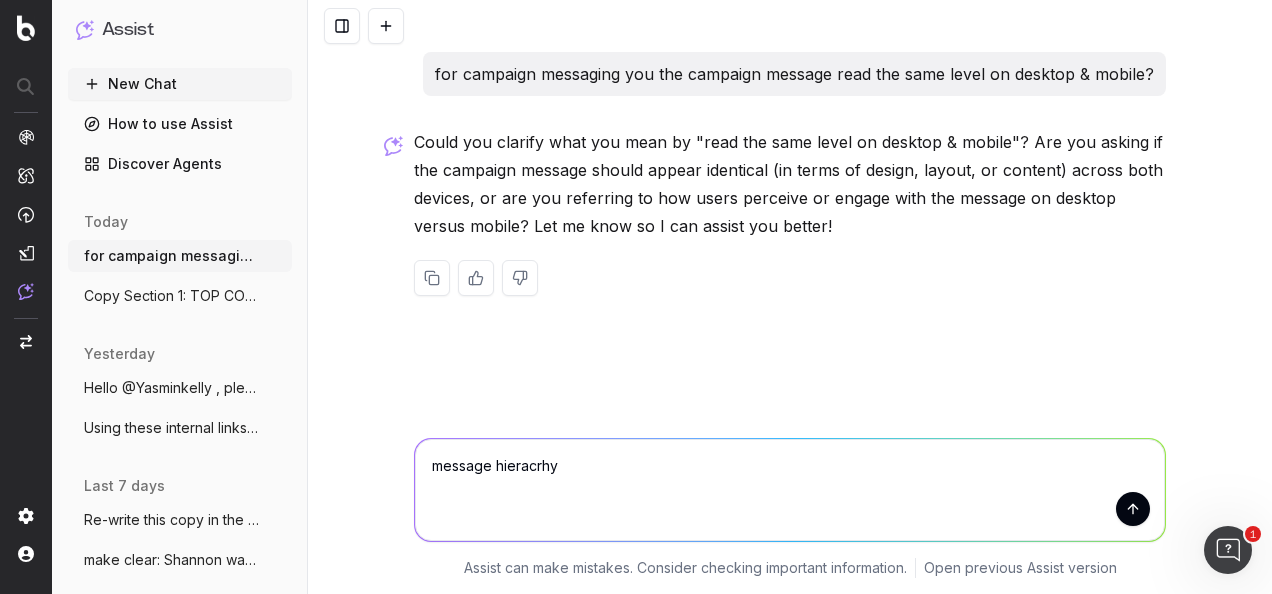 type 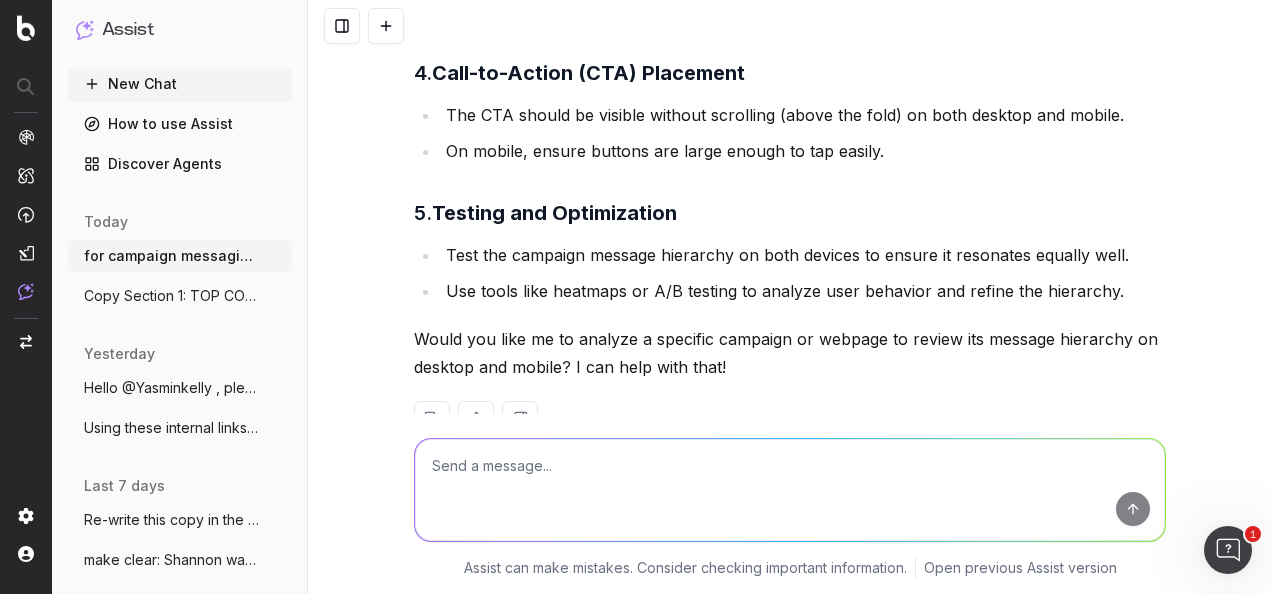 scroll, scrollTop: 1130, scrollLeft: 0, axis: vertical 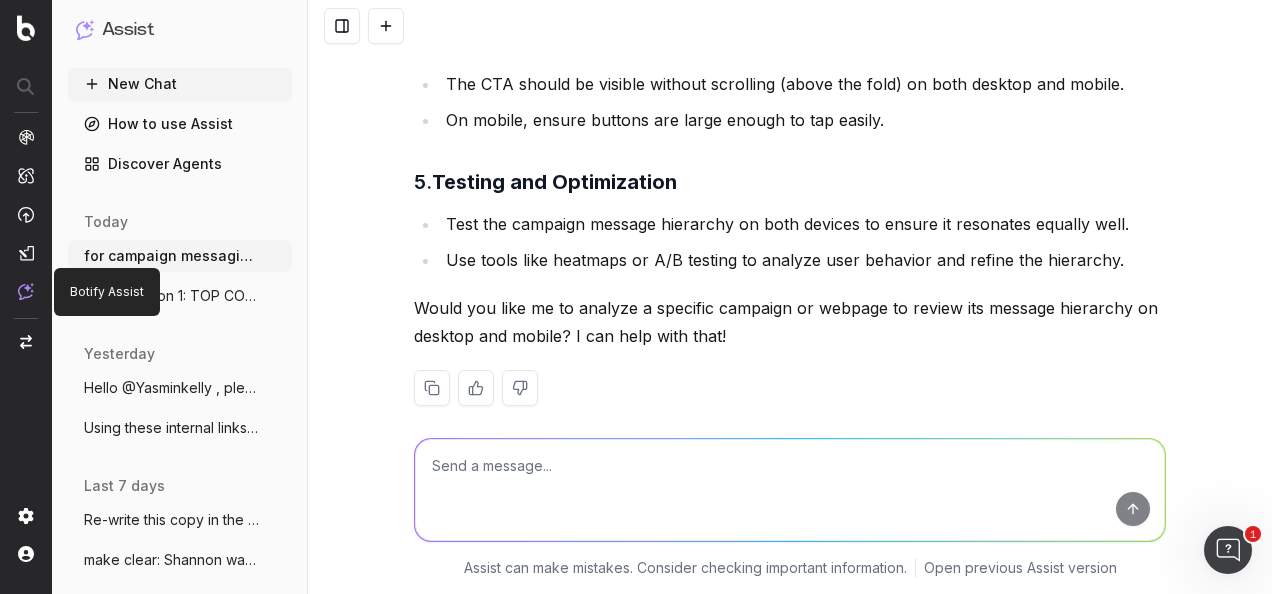 click at bounding box center [26, 291] 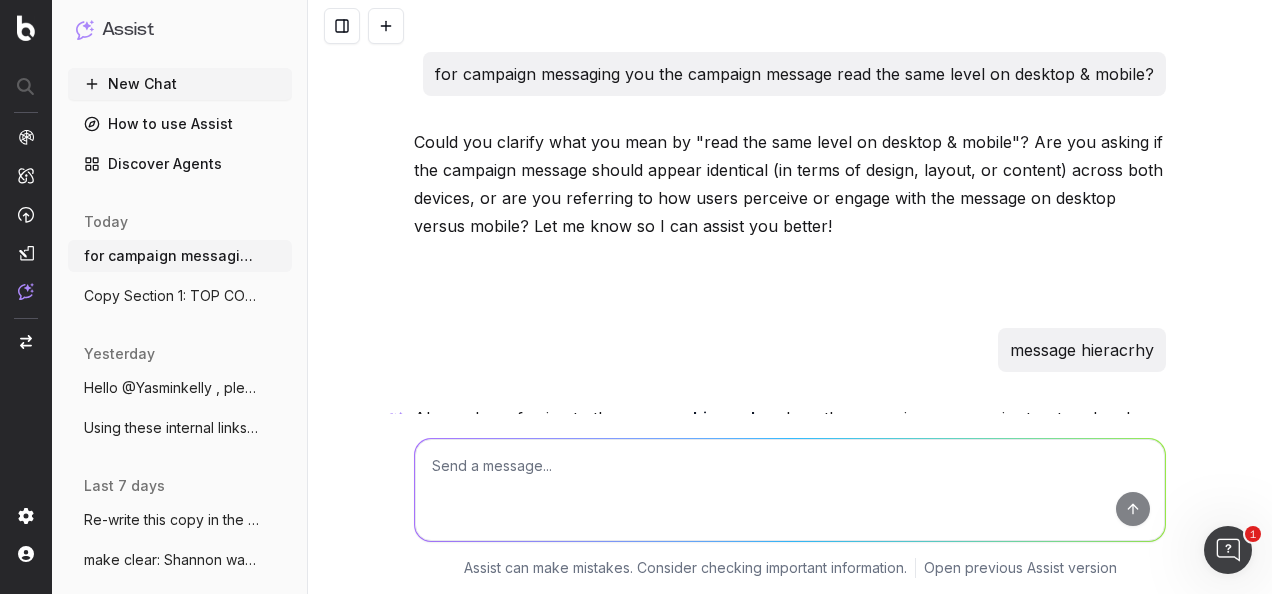 scroll, scrollTop: 1154, scrollLeft: 0, axis: vertical 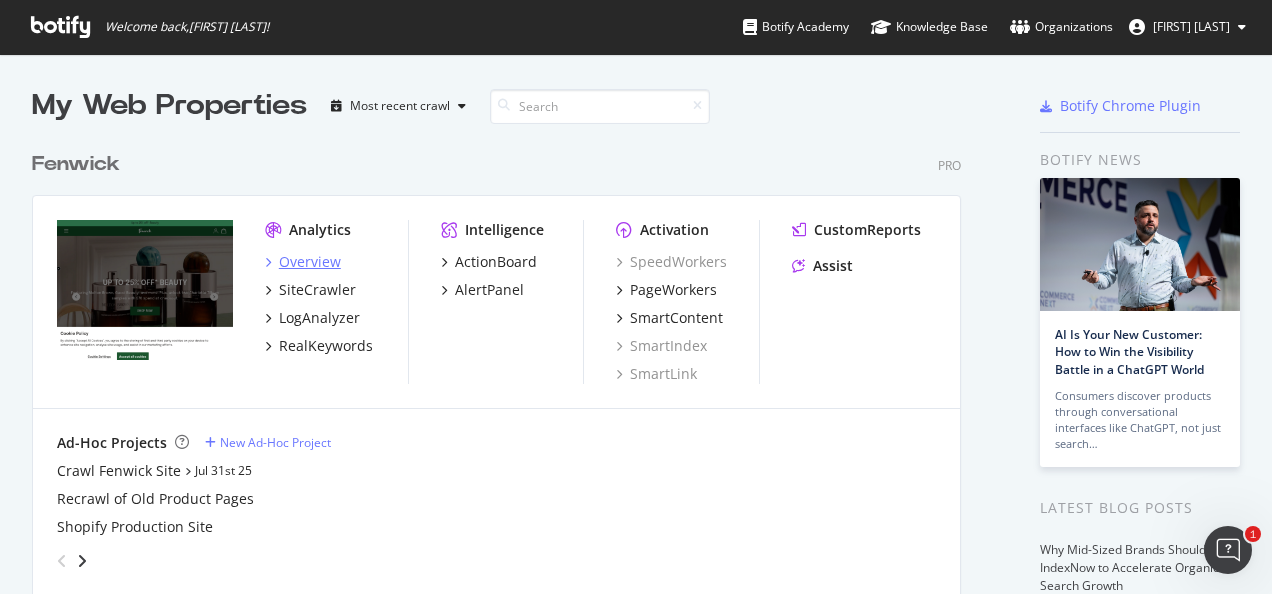 click on "Overview" at bounding box center [310, 262] 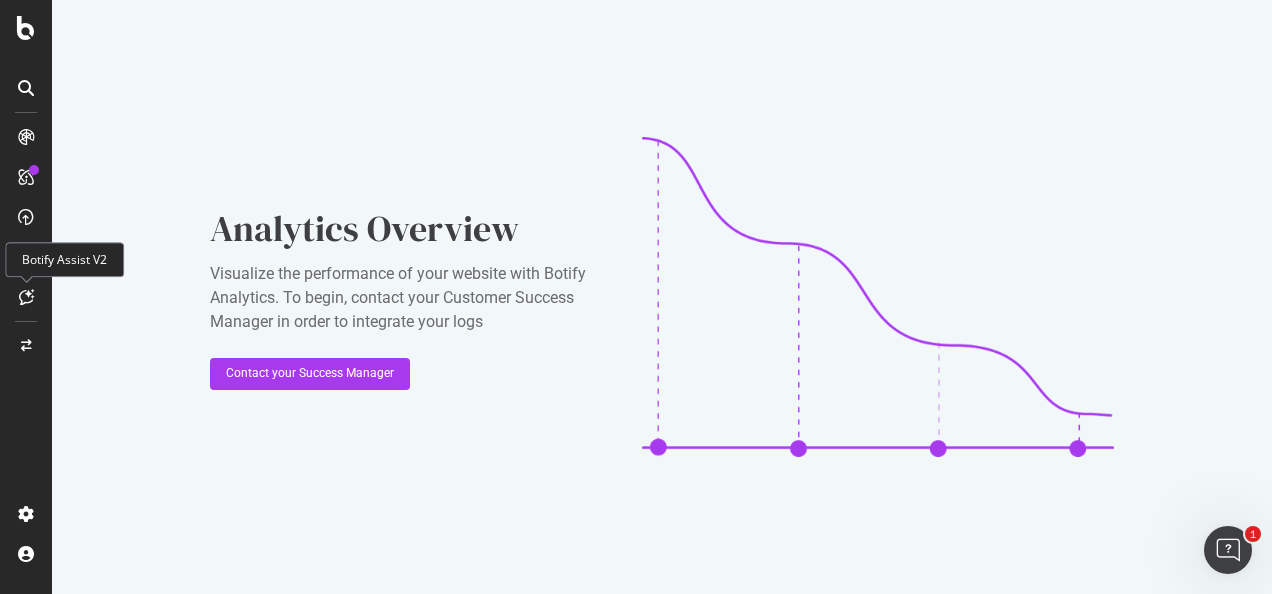 click at bounding box center (26, 297) 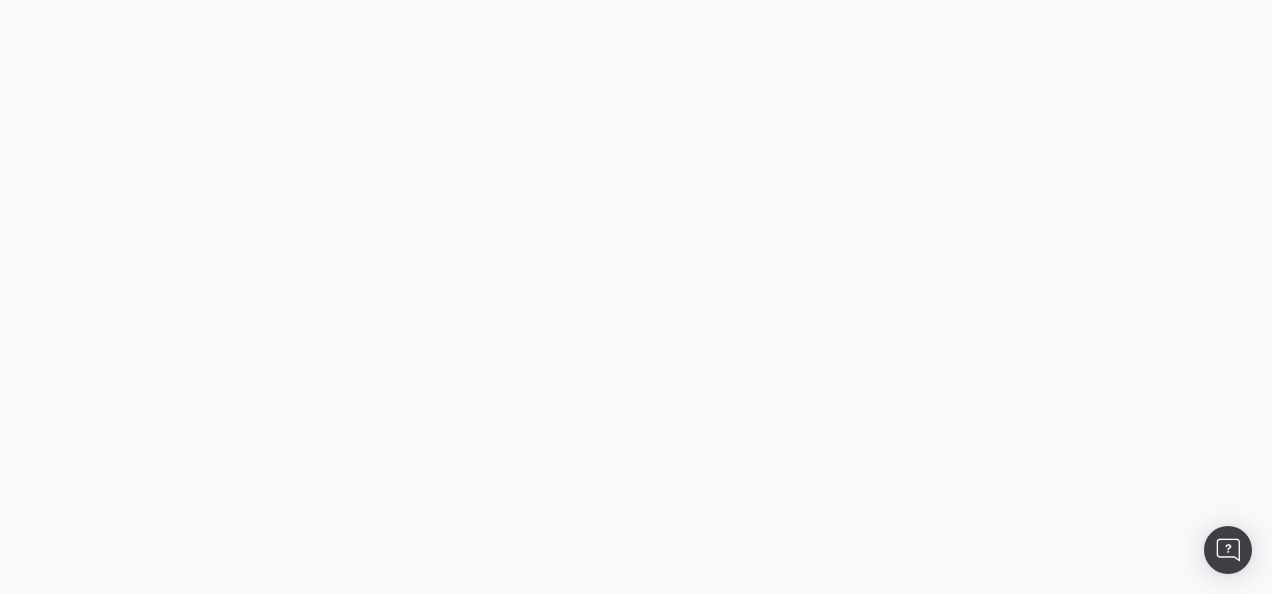 scroll, scrollTop: 0, scrollLeft: 0, axis: both 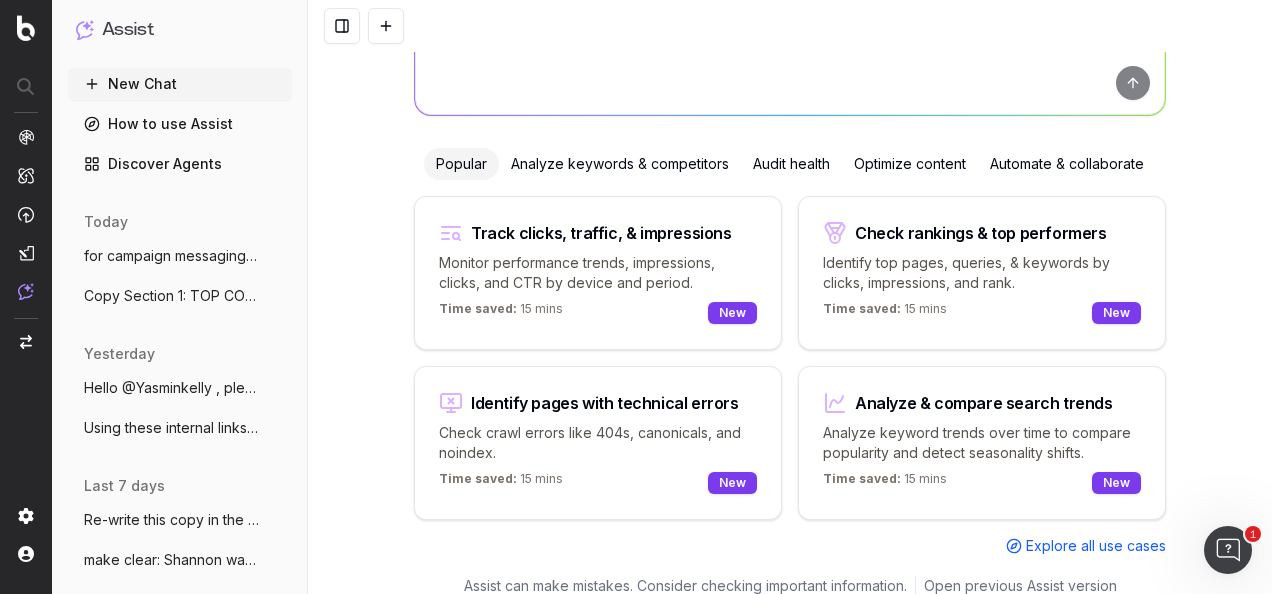 click on "Optimize content" at bounding box center (910, 164) 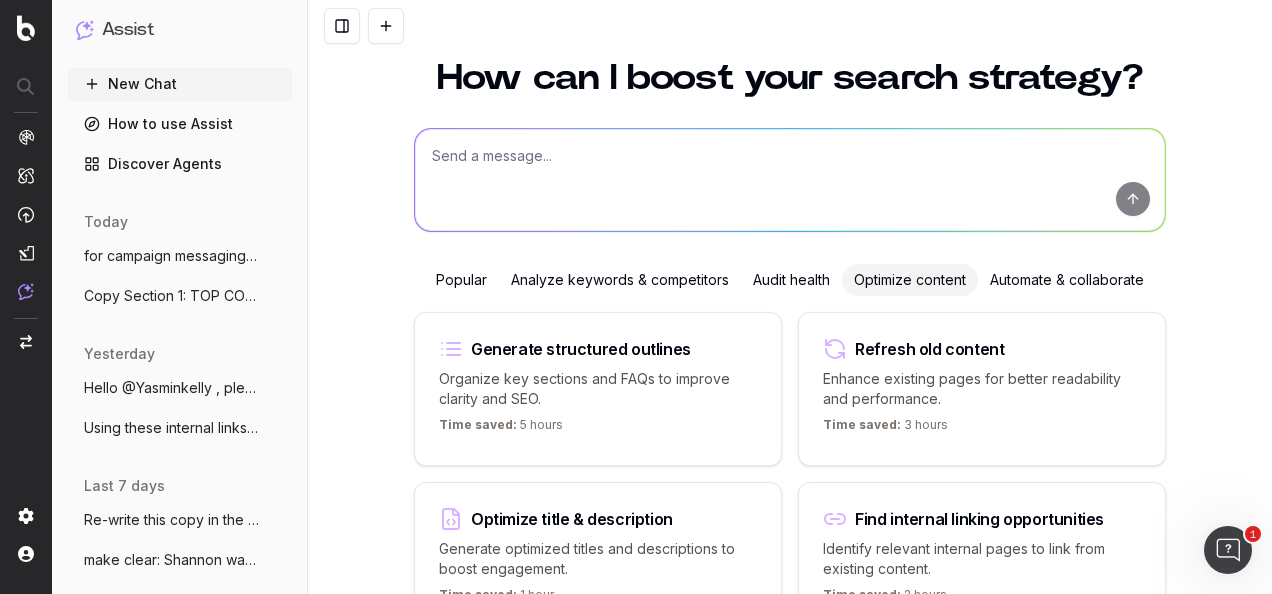 scroll, scrollTop: 0, scrollLeft: 0, axis: both 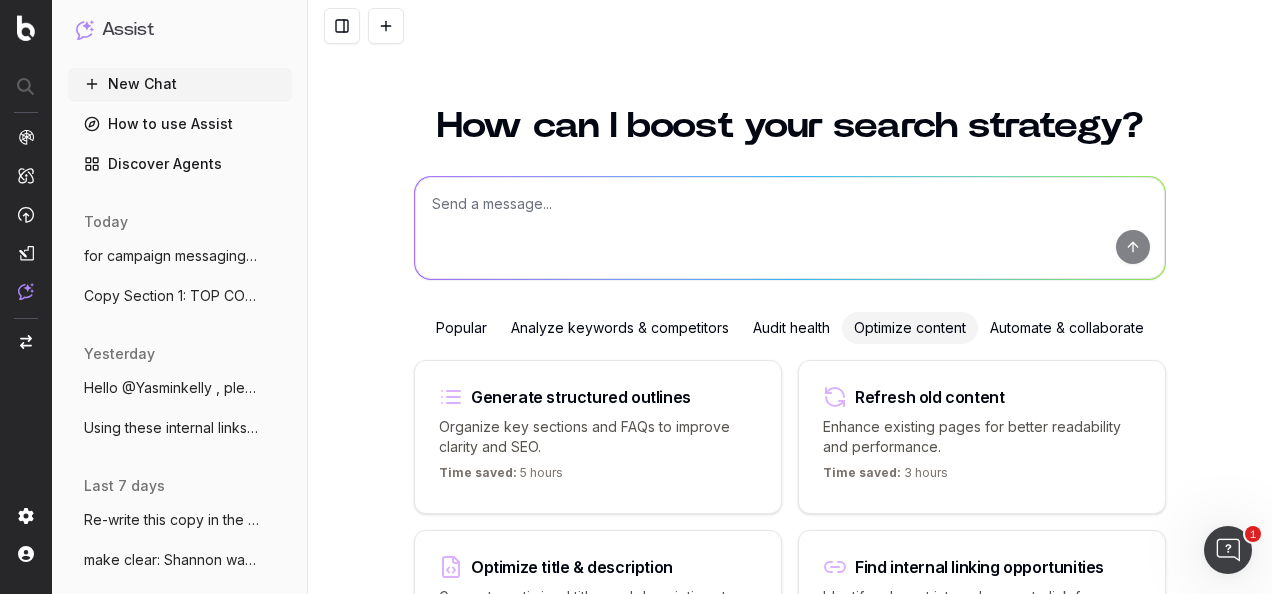 click at bounding box center [790, 228] 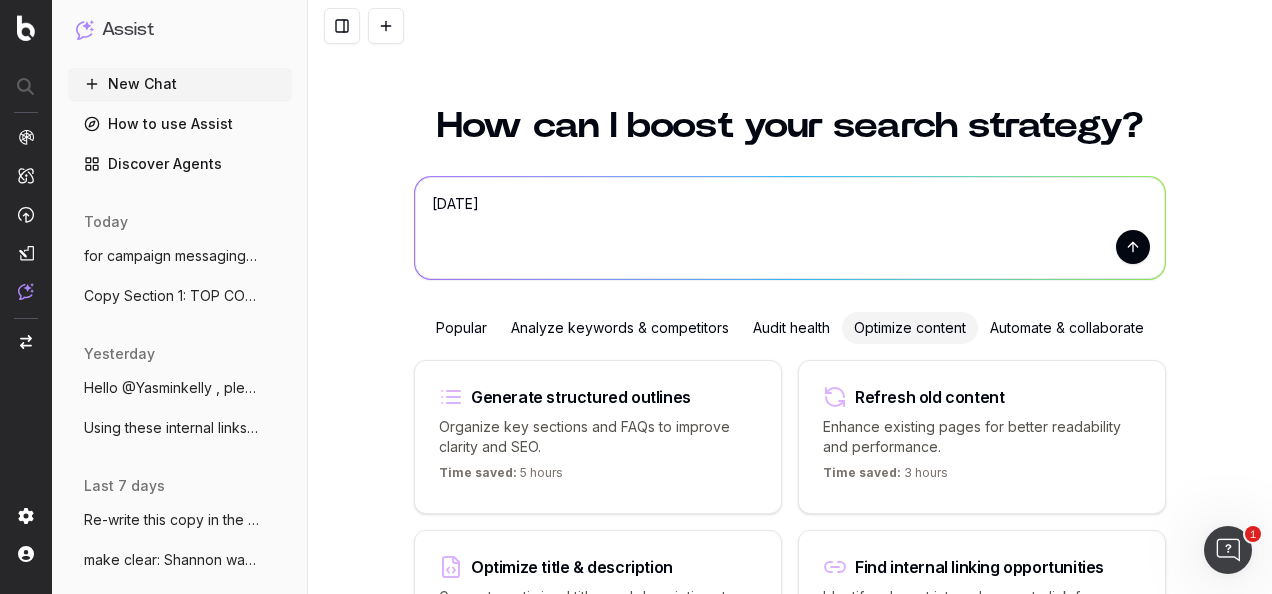 type on "3.09.25" 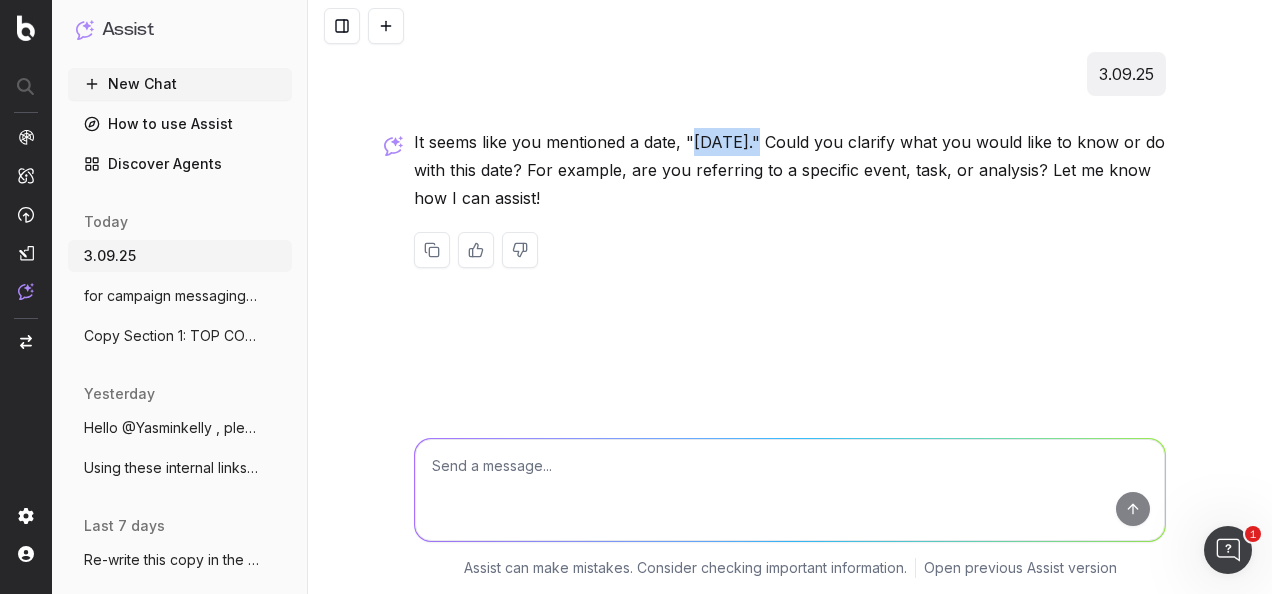 drag, startPoint x: 751, startPoint y: 140, endPoint x: 696, endPoint y: 144, distance: 55.145264 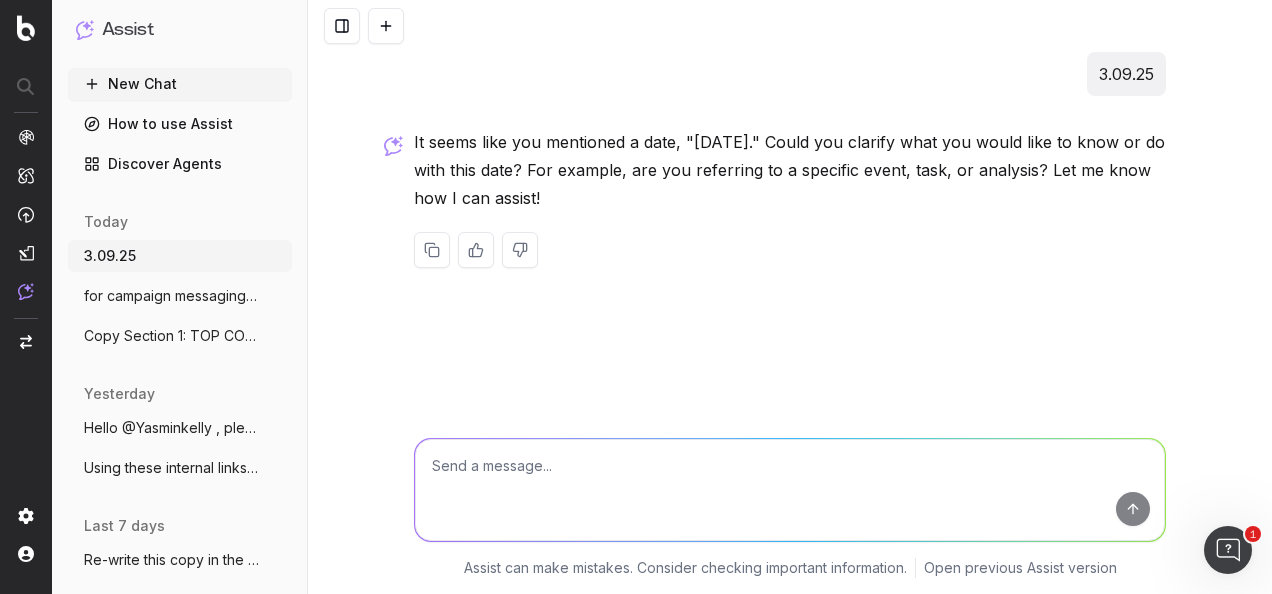 click at bounding box center (790, 490) 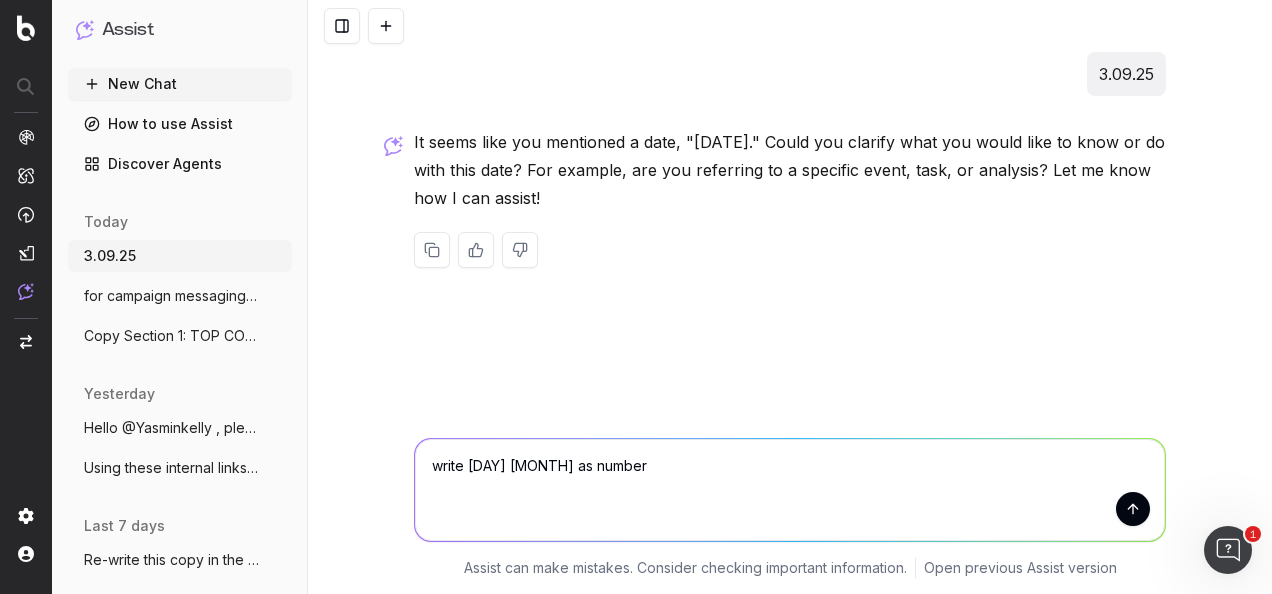 type on "write 3rd september as numbers" 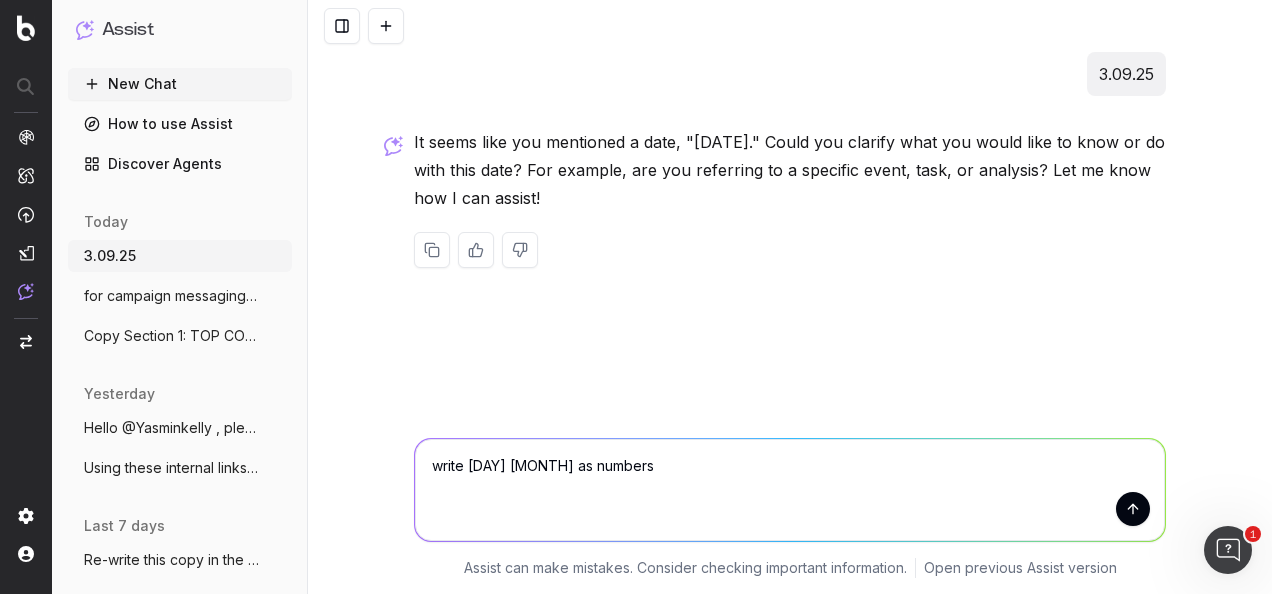 type 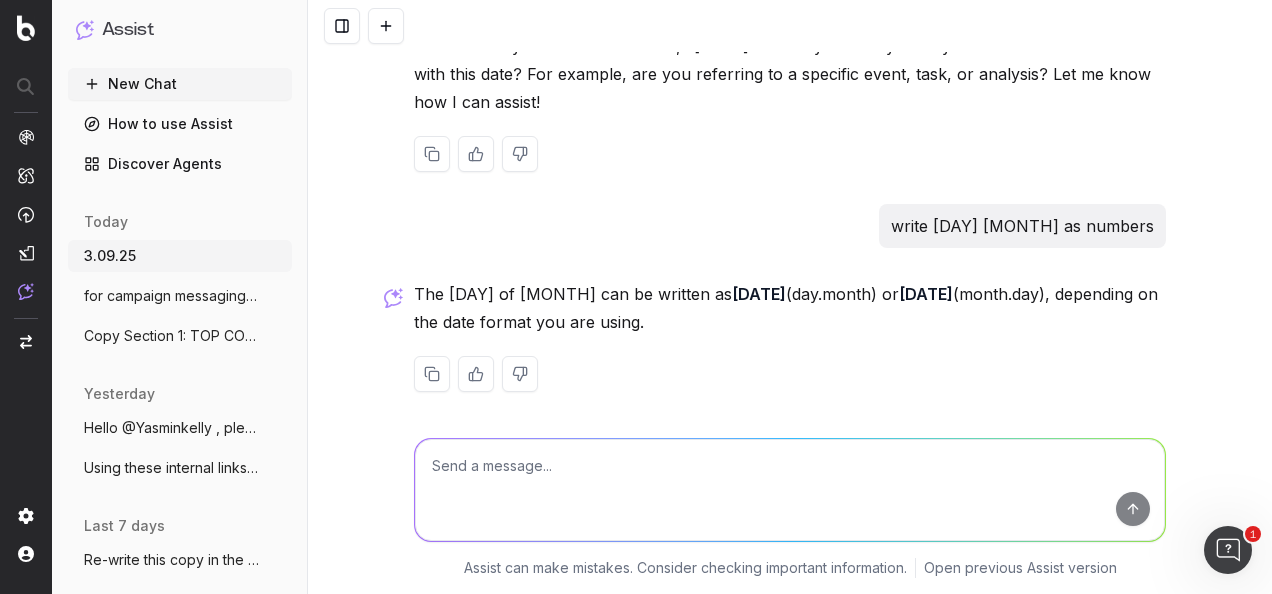 scroll, scrollTop: 106, scrollLeft: 0, axis: vertical 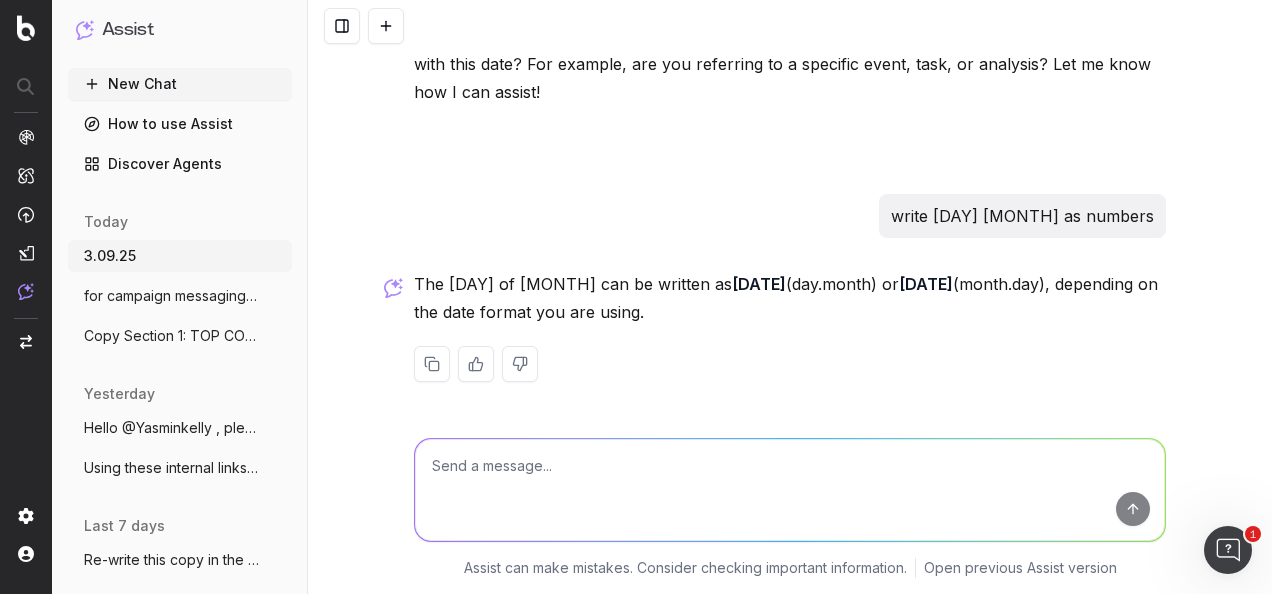 drag, startPoint x: 874, startPoint y: 281, endPoint x: 924, endPoint y: 279, distance: 50.039986 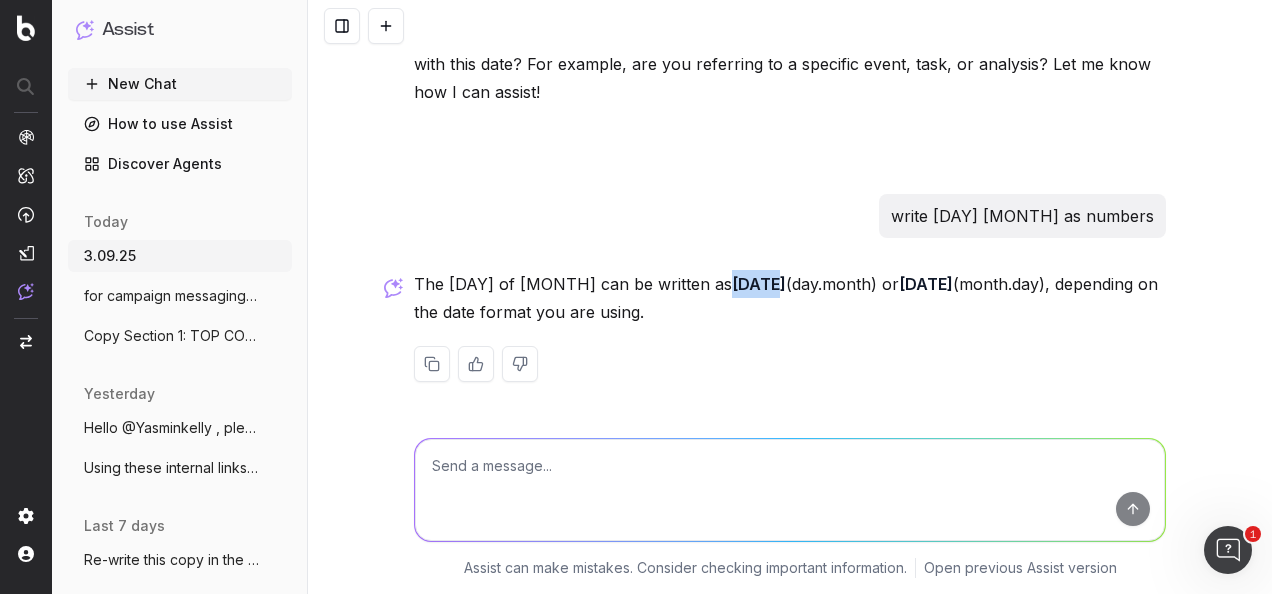 drag, startPoint x: 753, startPoint y: 286, endPoint x: 710, endPoint y: 279, distance: 43.56604 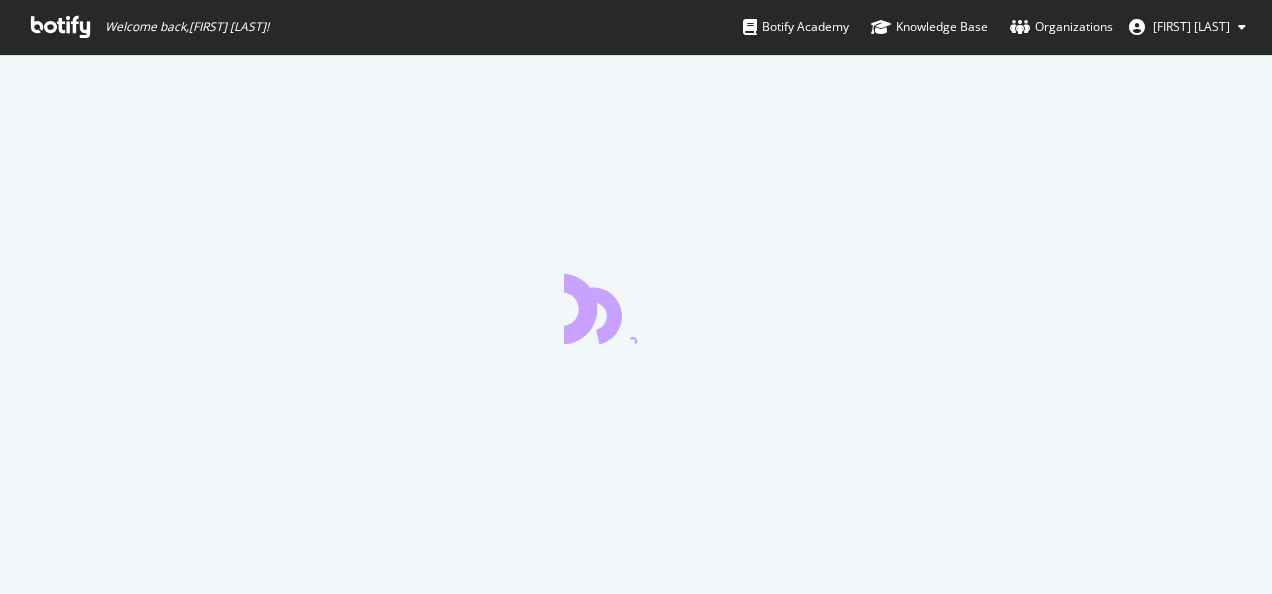 scroll, scrollTop: 0, scrollLeft: 0, axis: both 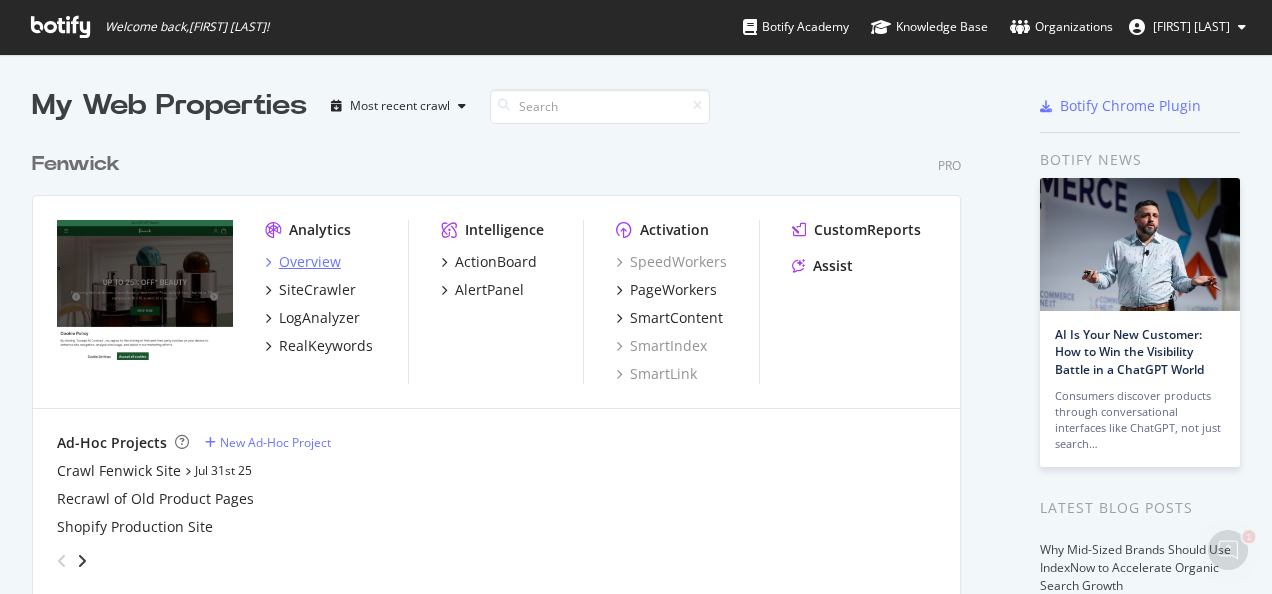 click on "Overview" at bounding box center (310, 262) 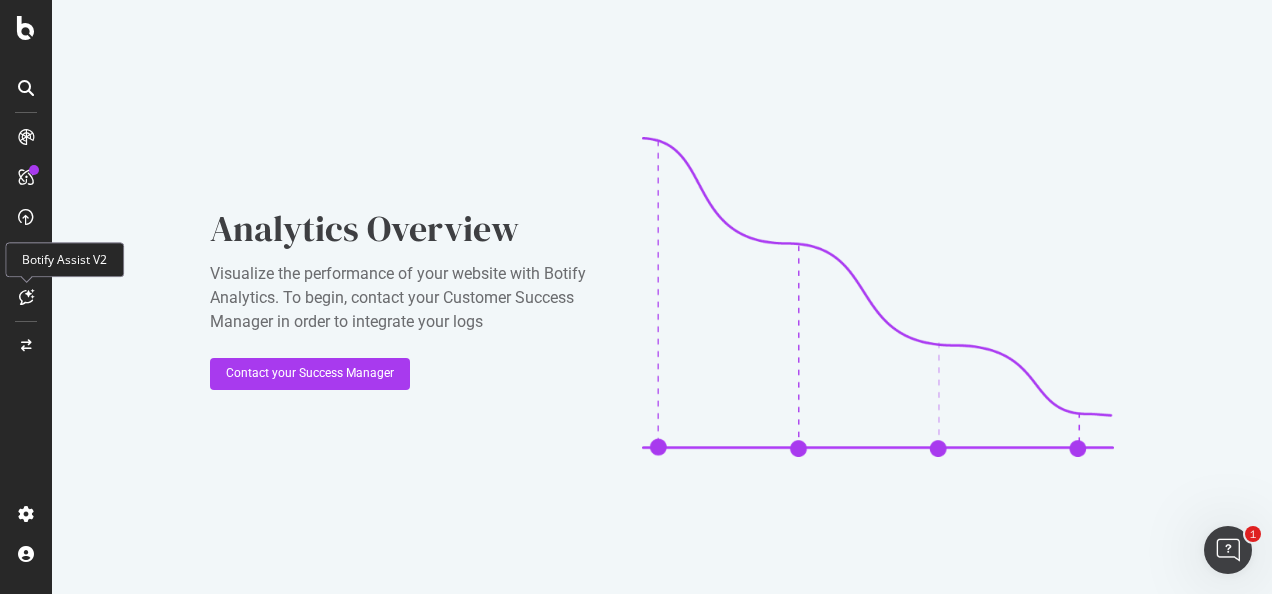 click at bounding box center (26, 297) 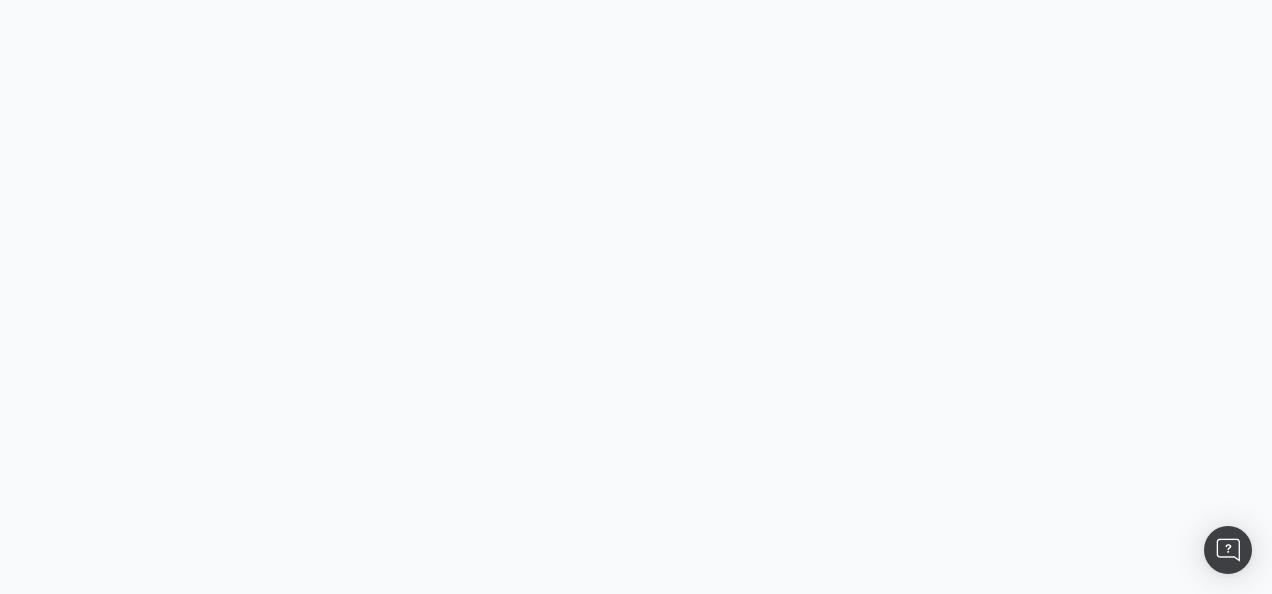 scroll, scrollTop: 0, scrollLeft: 0, axis: both 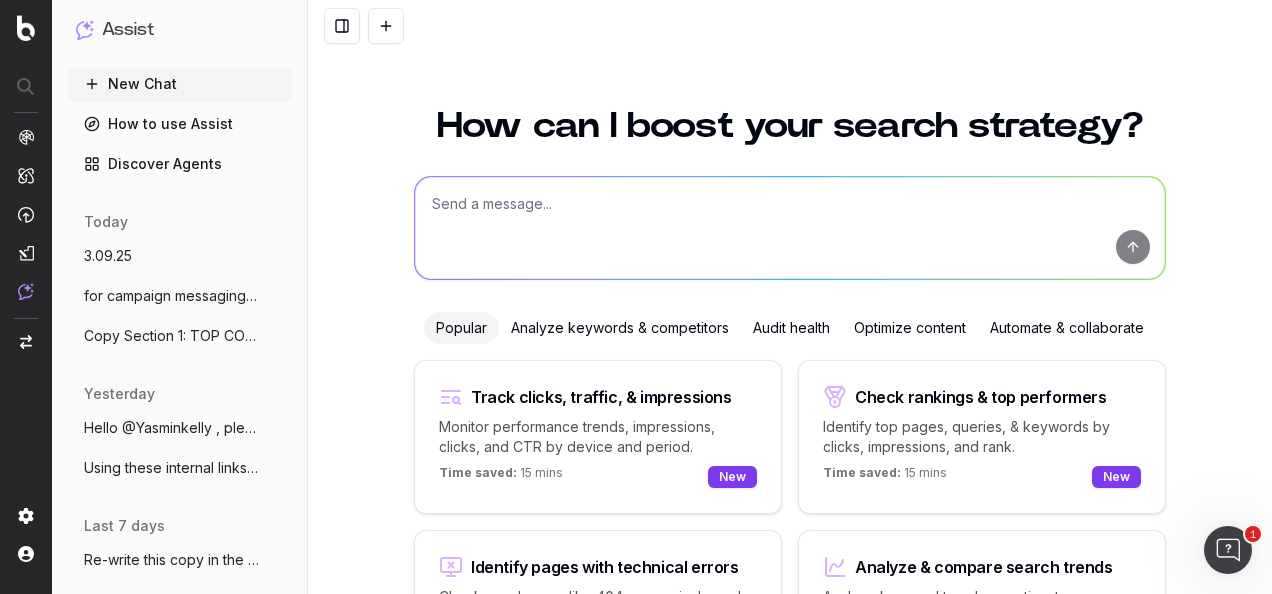 click on "Optimize content" at bounding box center [910, 328] 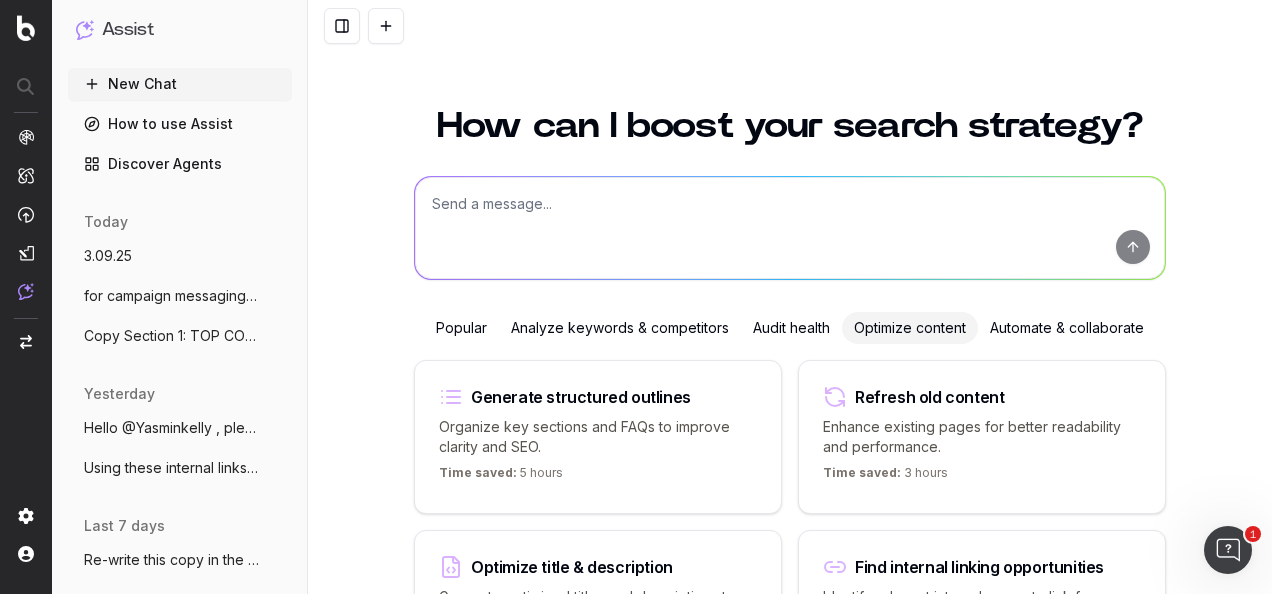 click at bounding box center [790, 228] 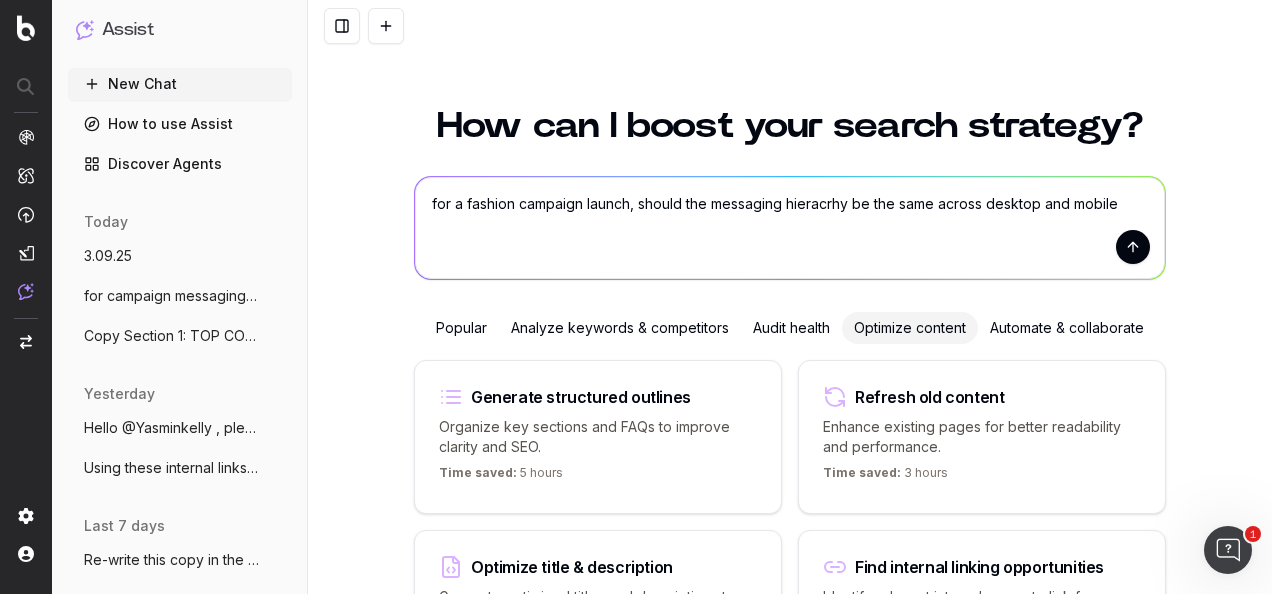 type on "for a fashion campaign launch, should the messaging hieracrhy be the same across desktop and mobile?" 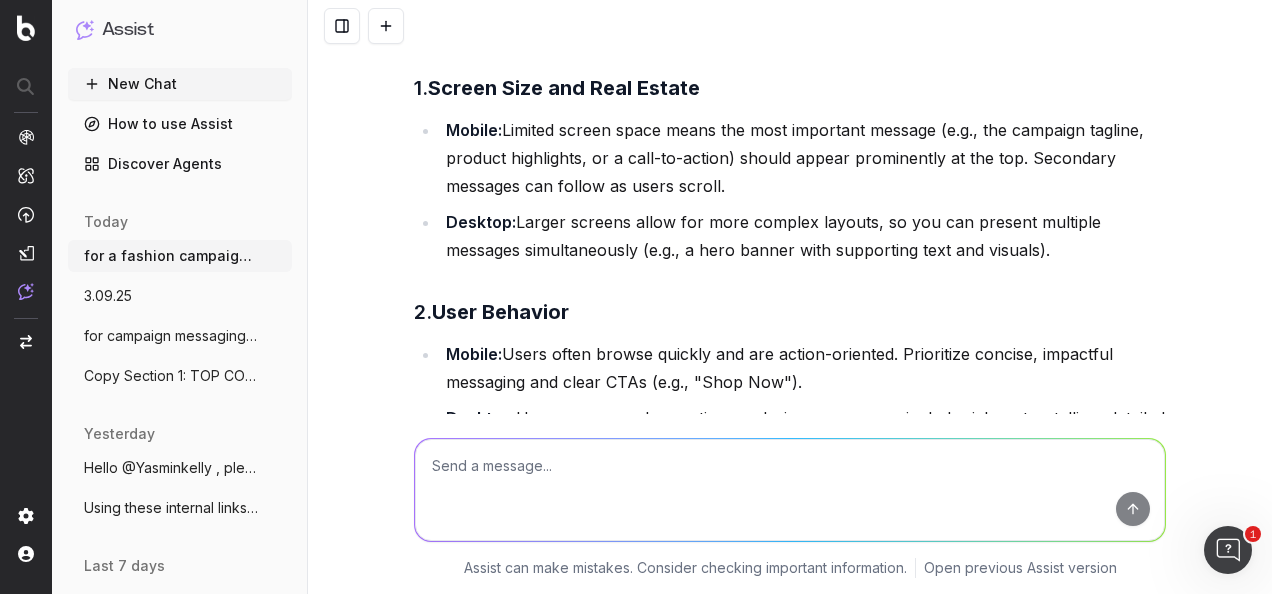 scroll, scrollTop: 0, scrollLeft: 0, axis: both 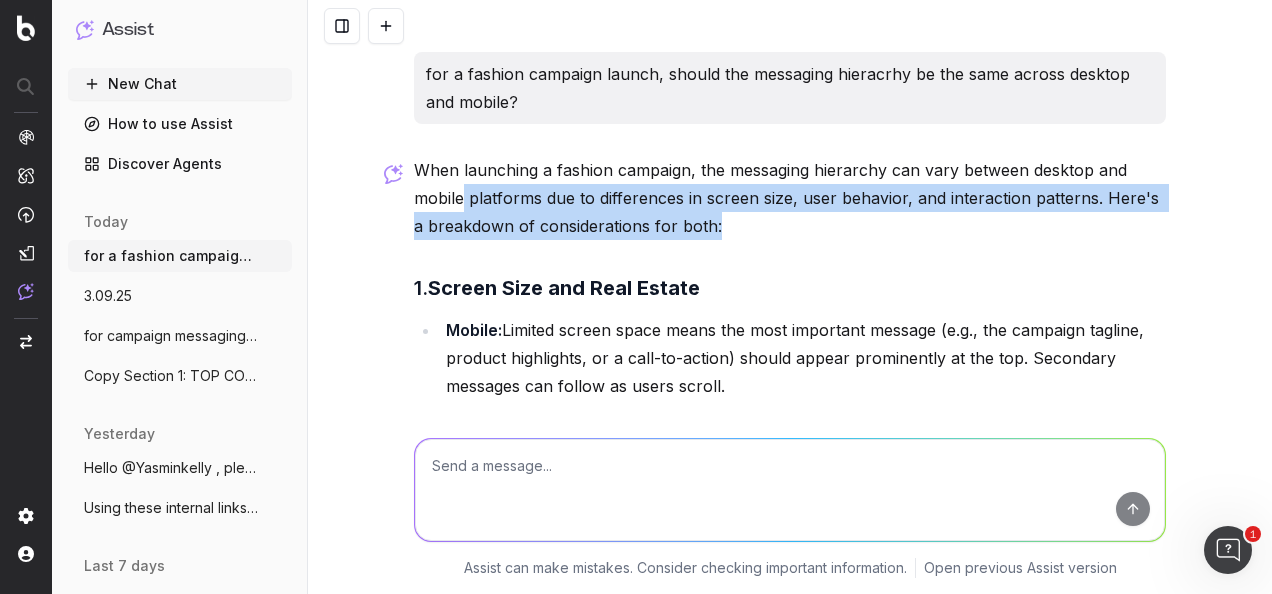 drag, startPoint x: 712, startPoint y: 234, endPoint x: 457, endPoint y: 186, distance: 259.47833 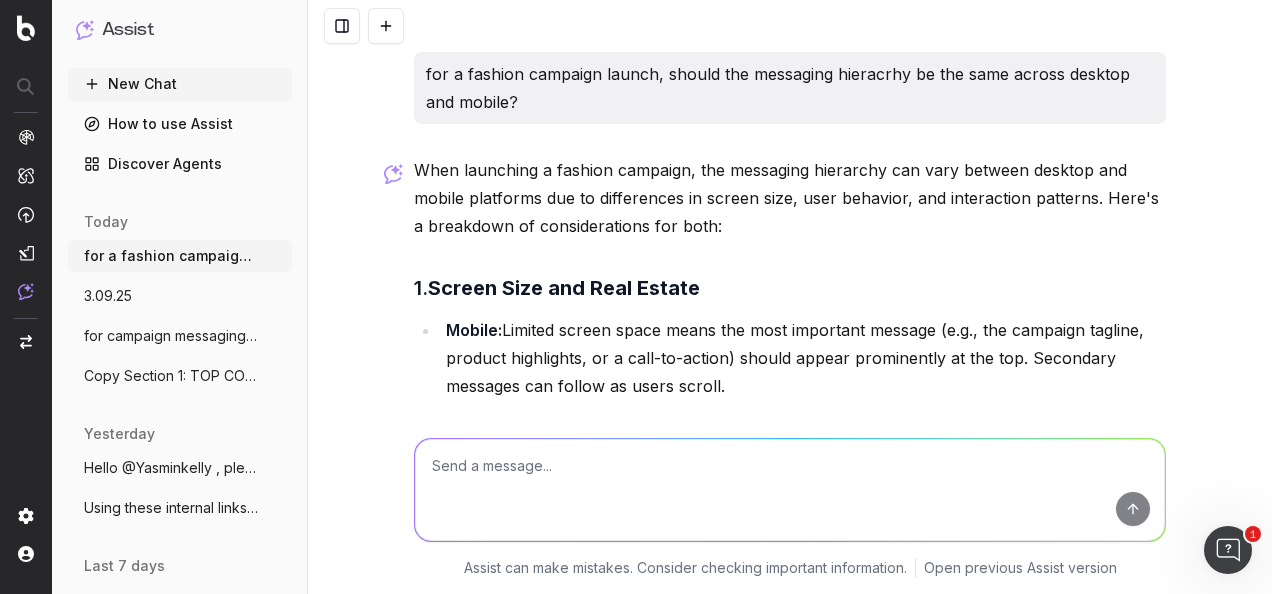 drag, startPoint x: 457, startPoint y: 186, endPoint x: 793, endPoint y: 92, distance: 348.90112 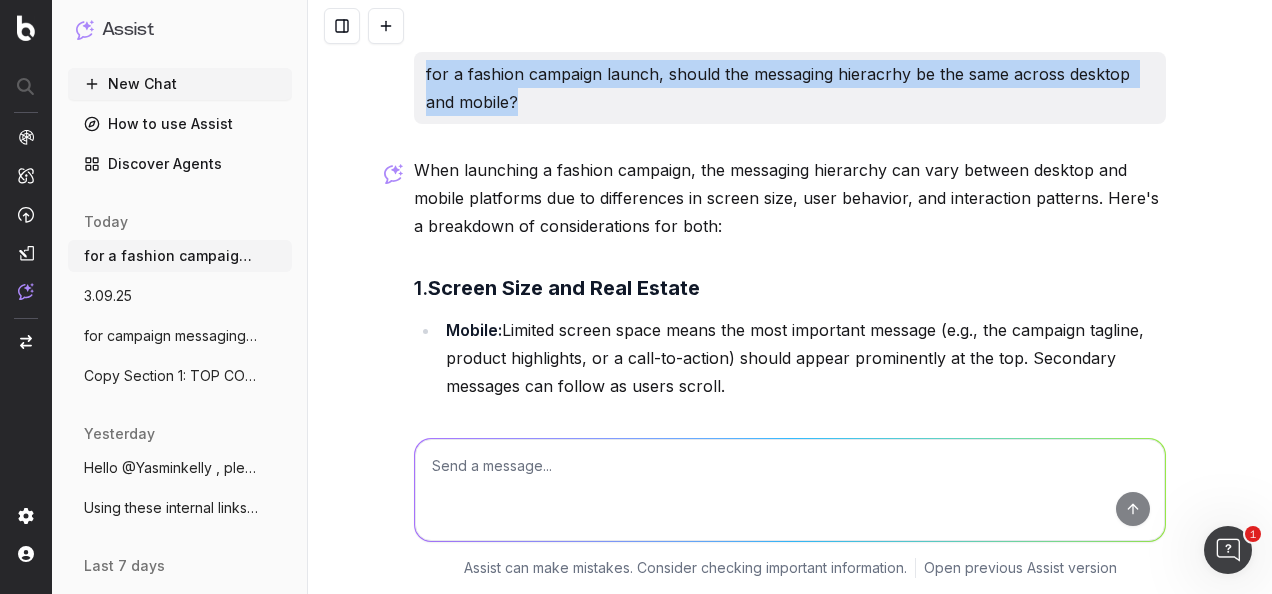 drag, startPoint x: 448, startPoint y: 78, endPoint x: 416, endPoint y: 70, distance: 32.984844 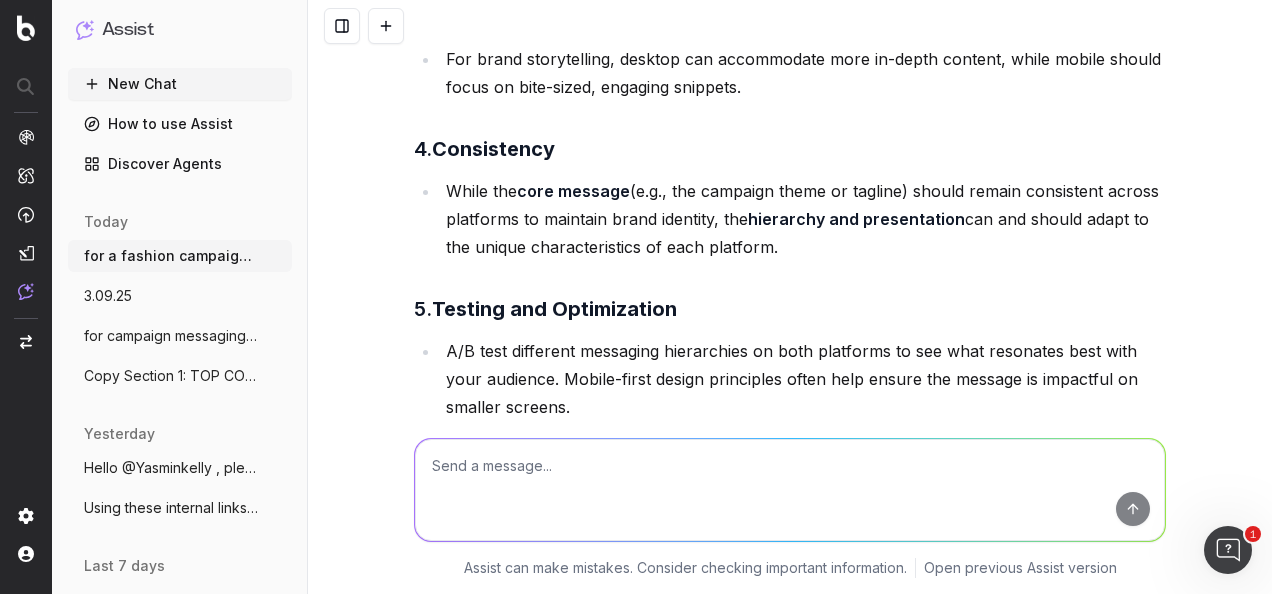 scroll, scrollTop: 954, scrollLeft: 0, axis: vertical 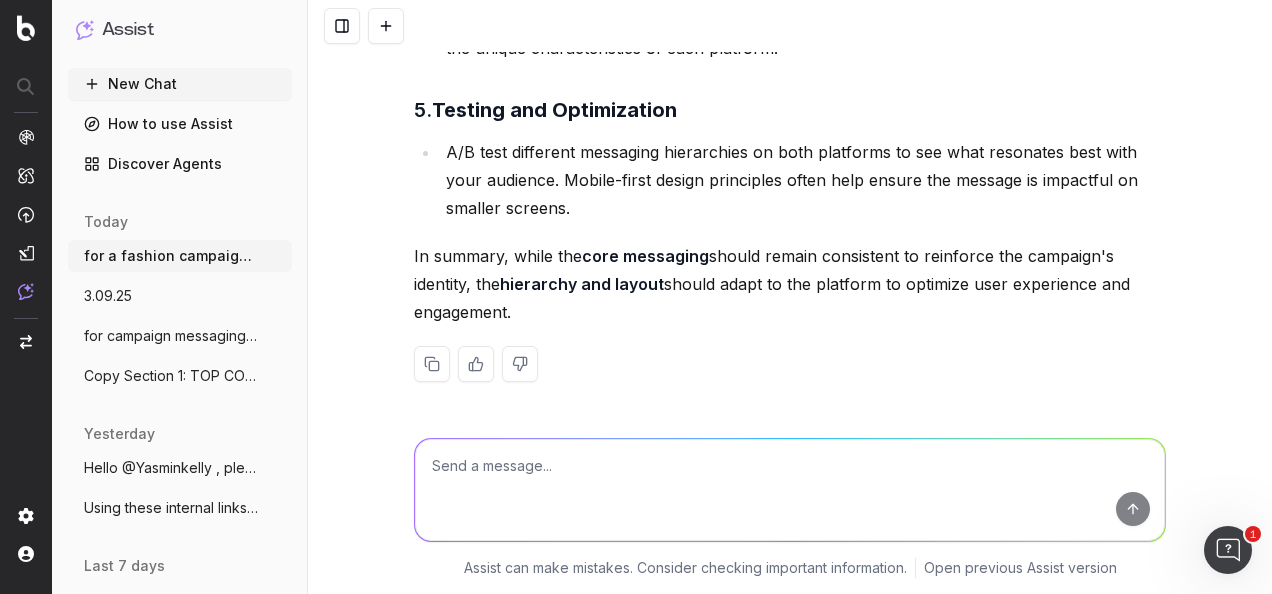 click at bounding box center (790, 490) 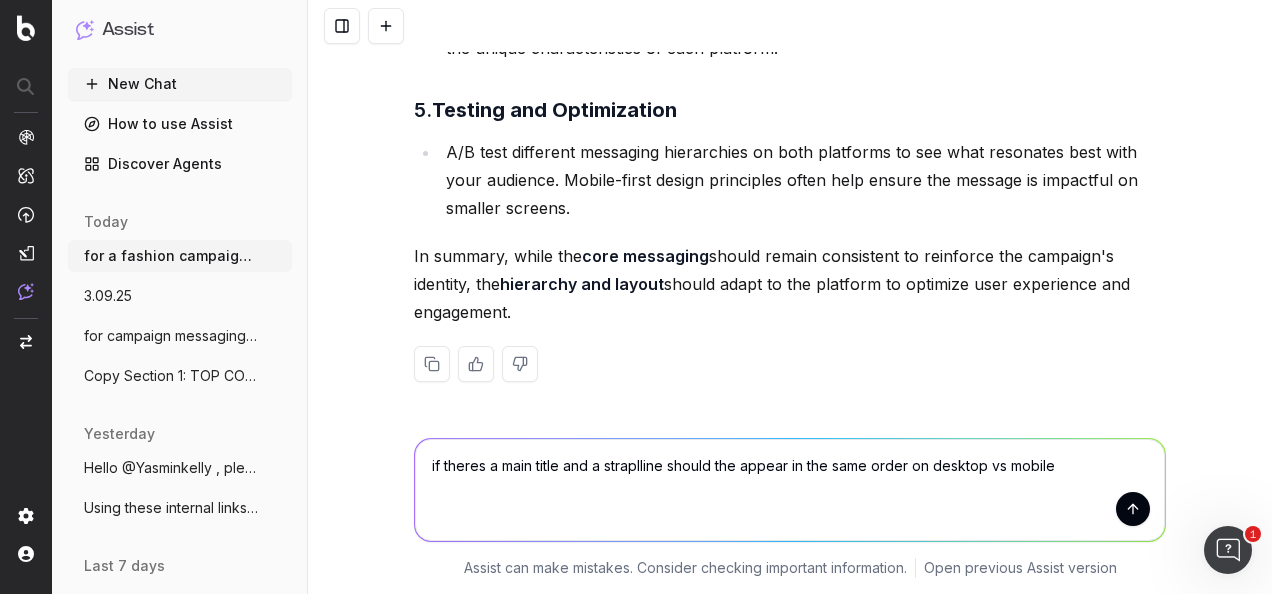 type on "if theres a main title and a straplline should the appear in the same order on desktop vs mobile?" 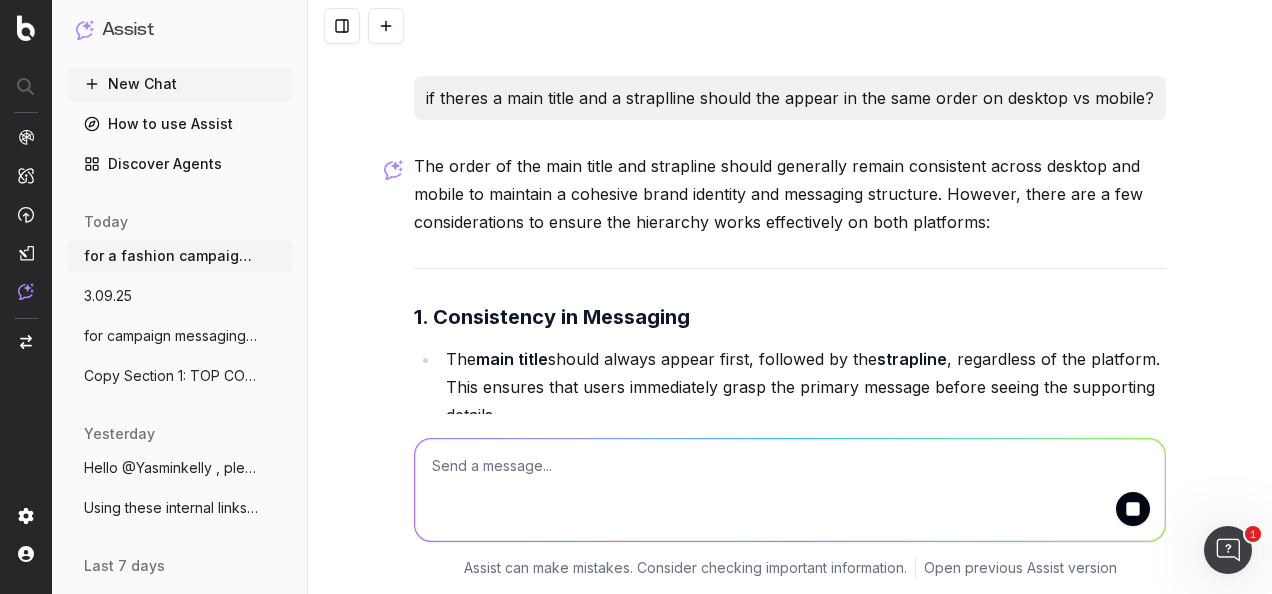 scroll, scrollTop: 1310, scrollLeft: 0, axis: vertical 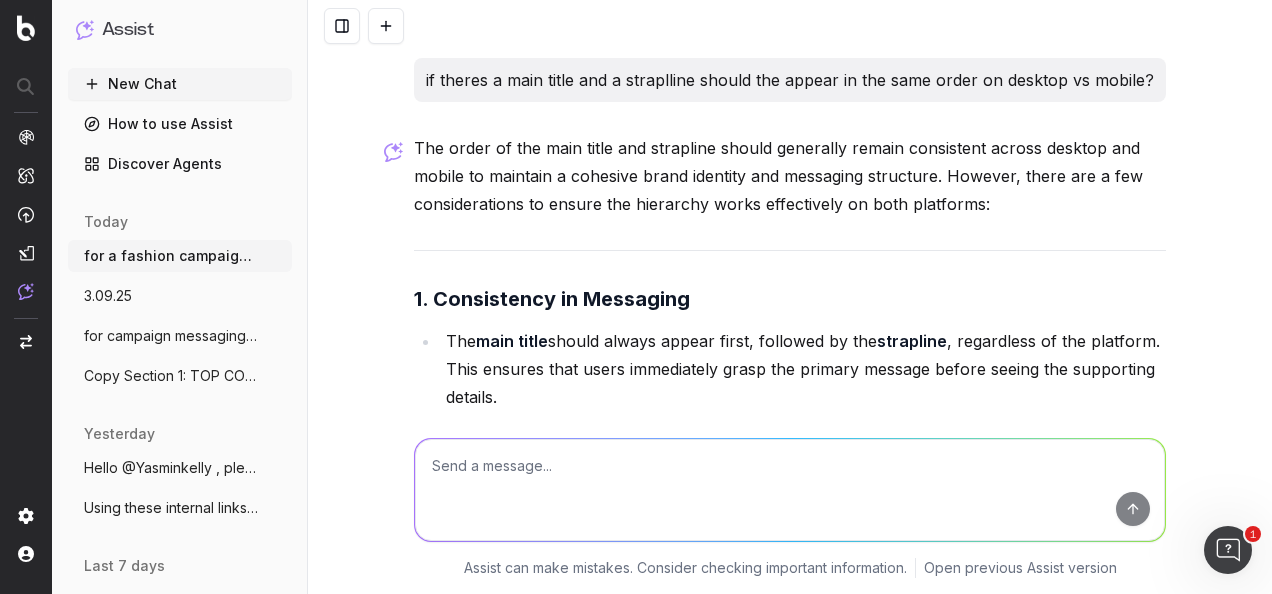 click at bounding box center (790, 490) 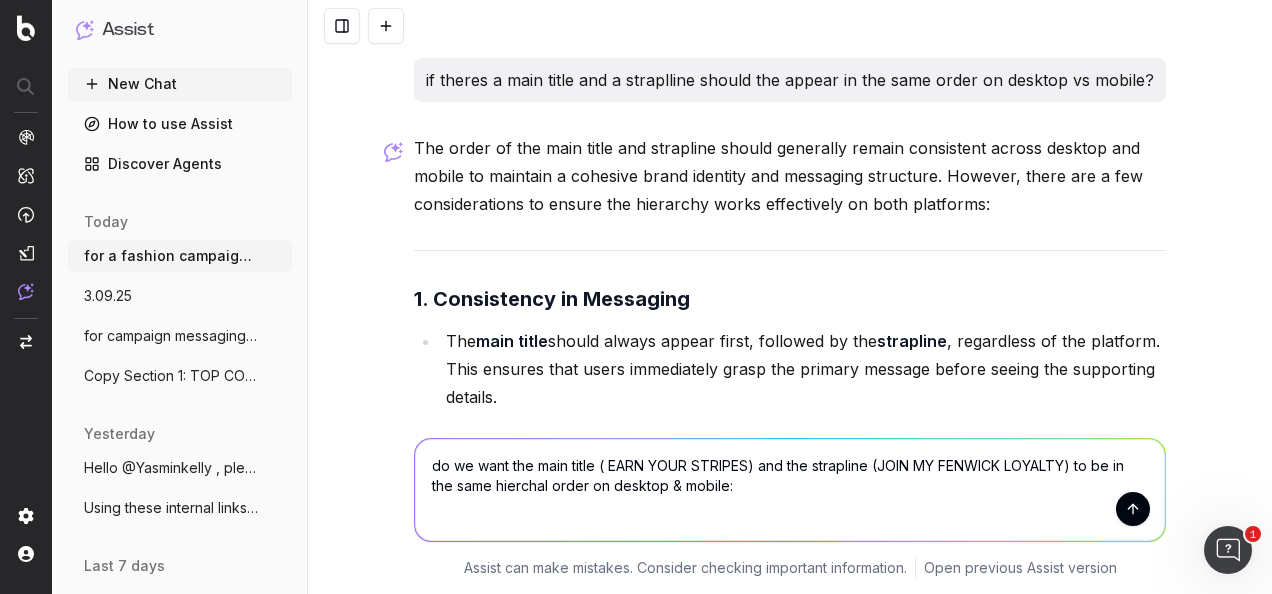 click on "do we want the main title ( EARN YOUR STRIPES) and the strapline (JOIN MY FENWICK LOYALTY) to be in the same hierchal order on desktop & mobile:" at bounding box center [790, 490] 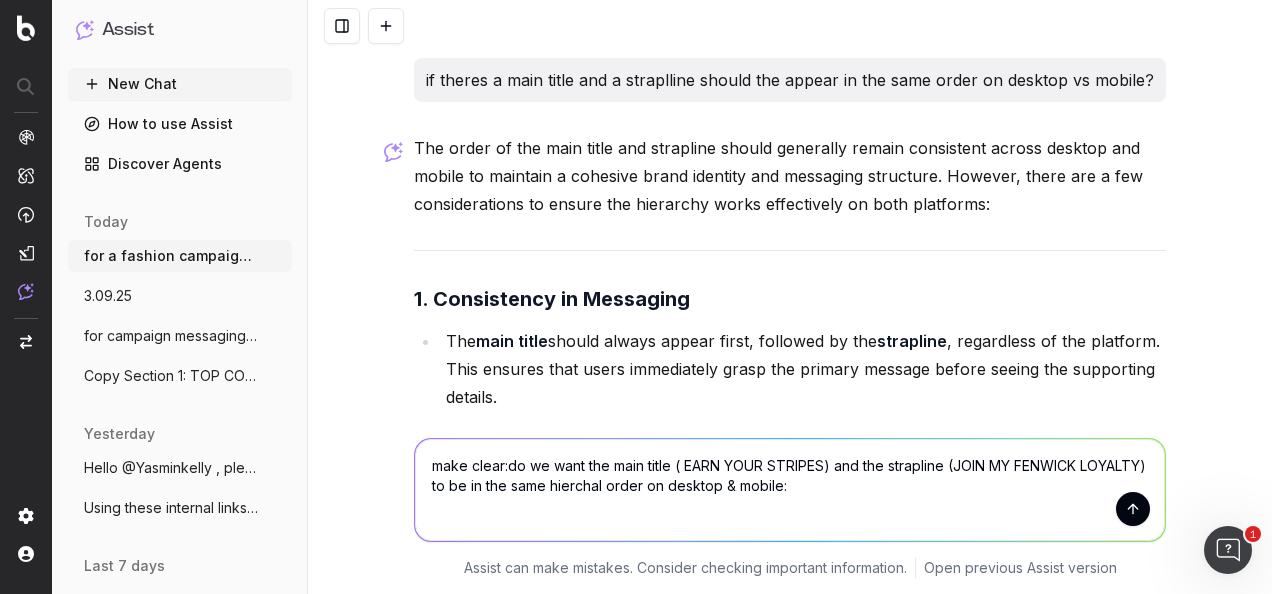 type on "make clear: do we want the main title ( EARN YOUR STRIPES) and the strapline (JOIN MY FENWICK LOYALTY) to be in the same hierchal order on desktop & mobile:" 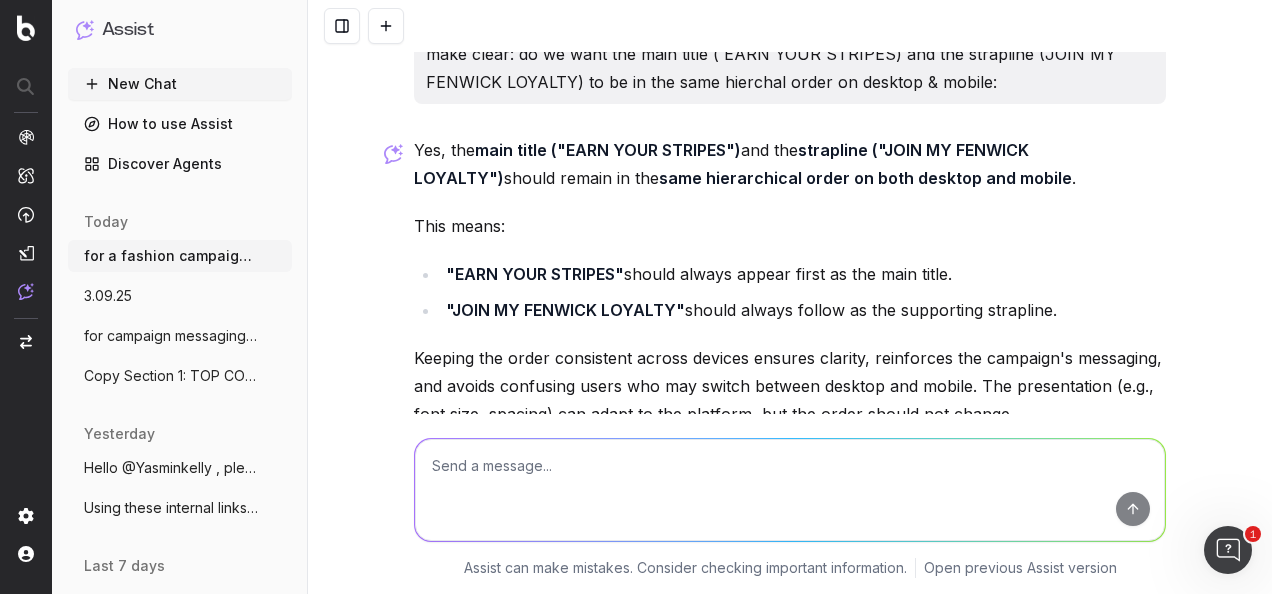 scroll, scrollTop: 2585, scrollLeft: 0, axis: vertical 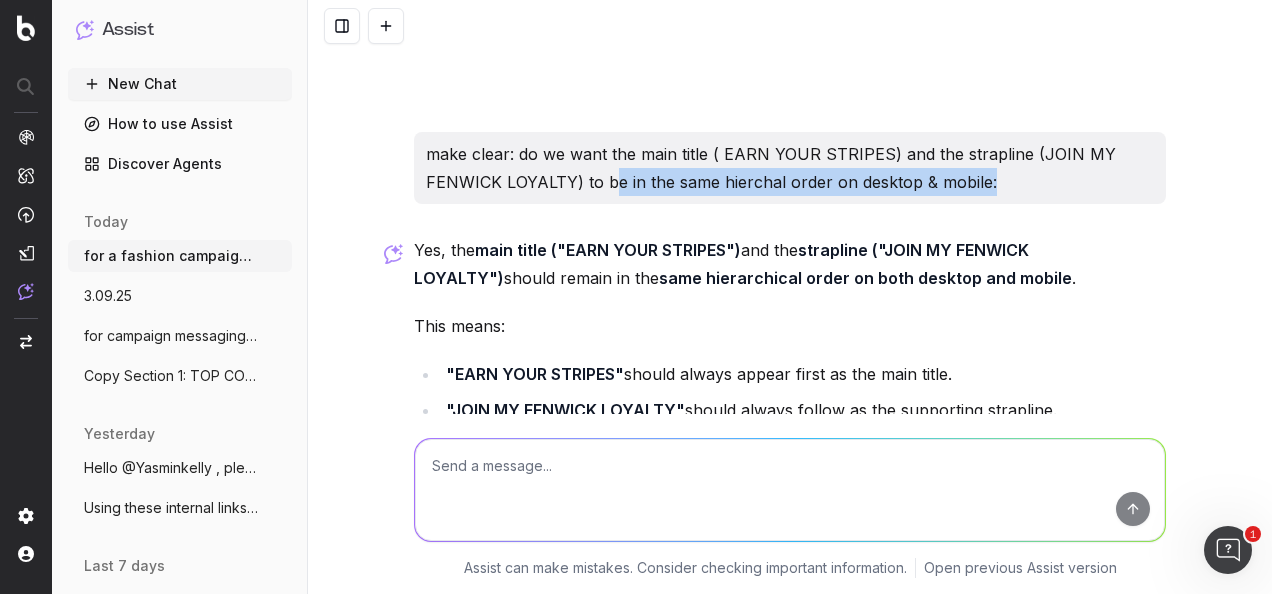 drag, startPoint x: 997, startPoint y: 176, endPoint x: 606, endPoint y: 167, distance: 391.10358 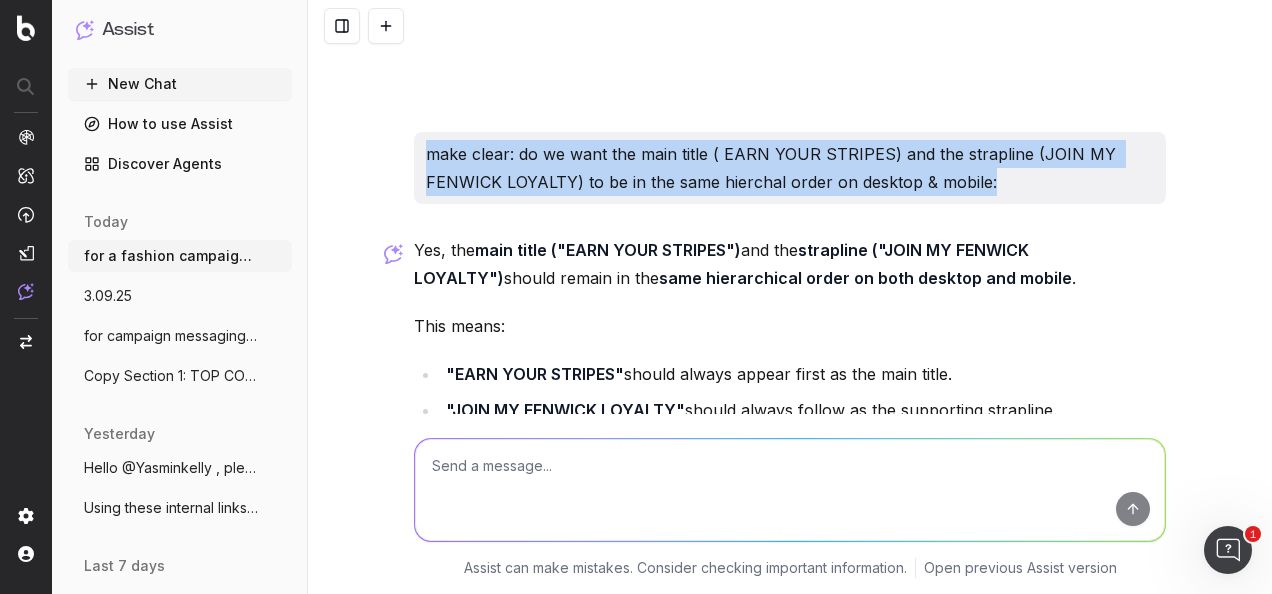 drag, startPoint x: 957, startPoint y: 176, endPoint x: 374, endPoint y: 141, distance: 584.0497 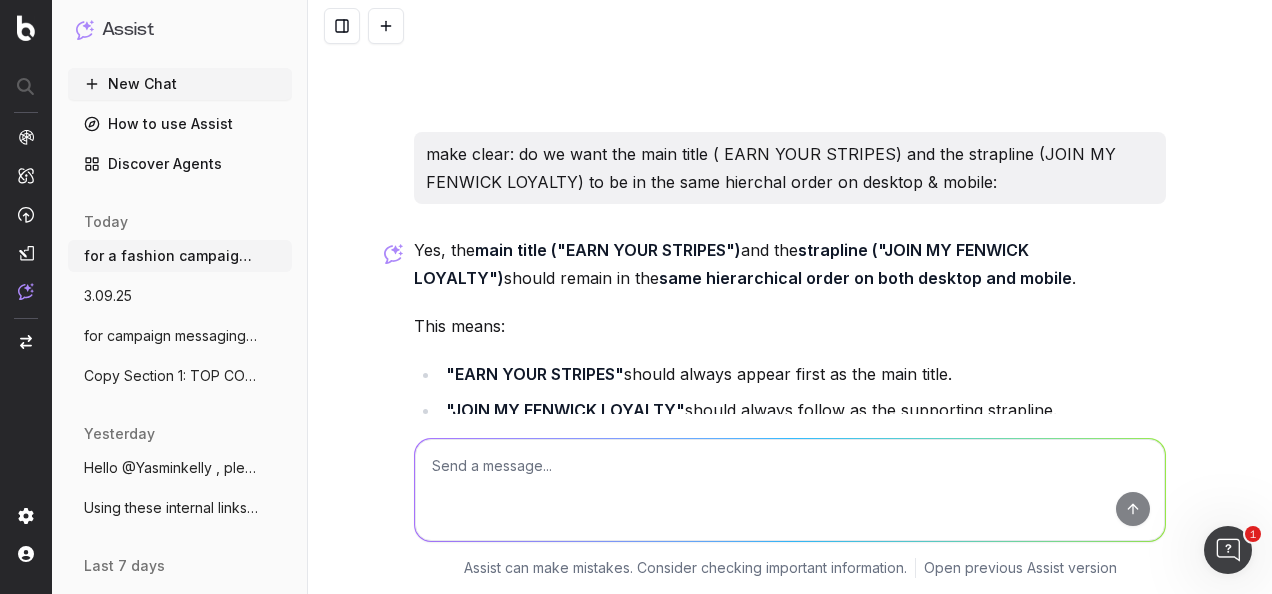 click at bounding box center [790, 490] 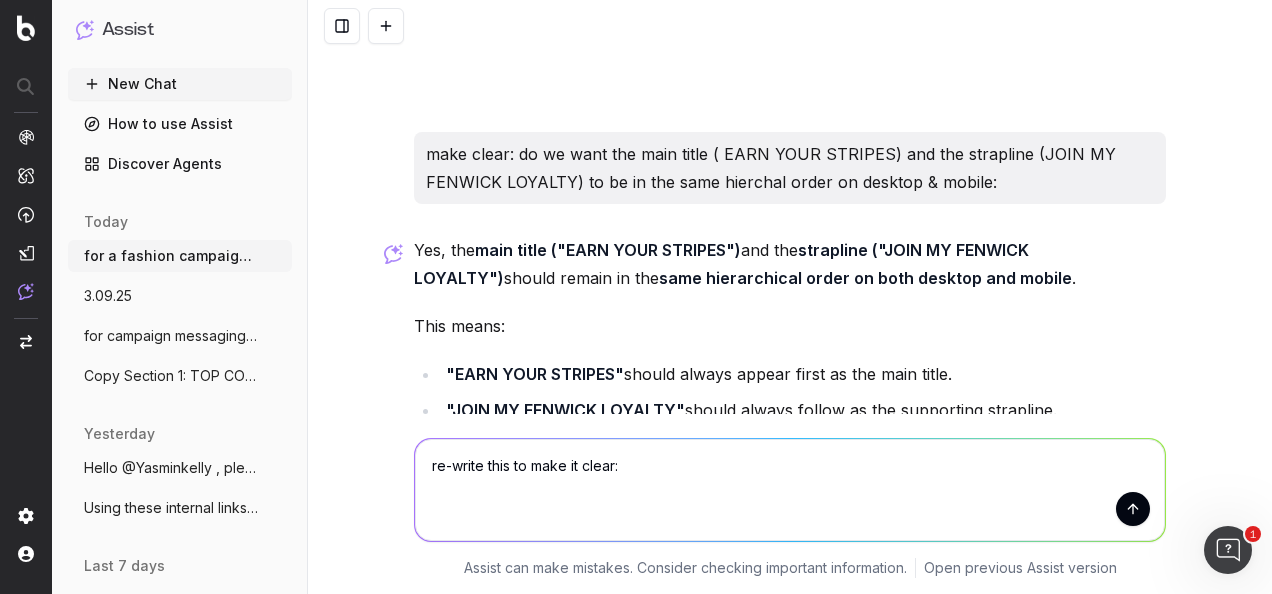 paste on "make clear: do we want the main title ( EARN YOUR STRIPES) and the strapline (JOIN MY FENWICK LOYALTY) to be in the same hierchal order on desktop & mobile:" 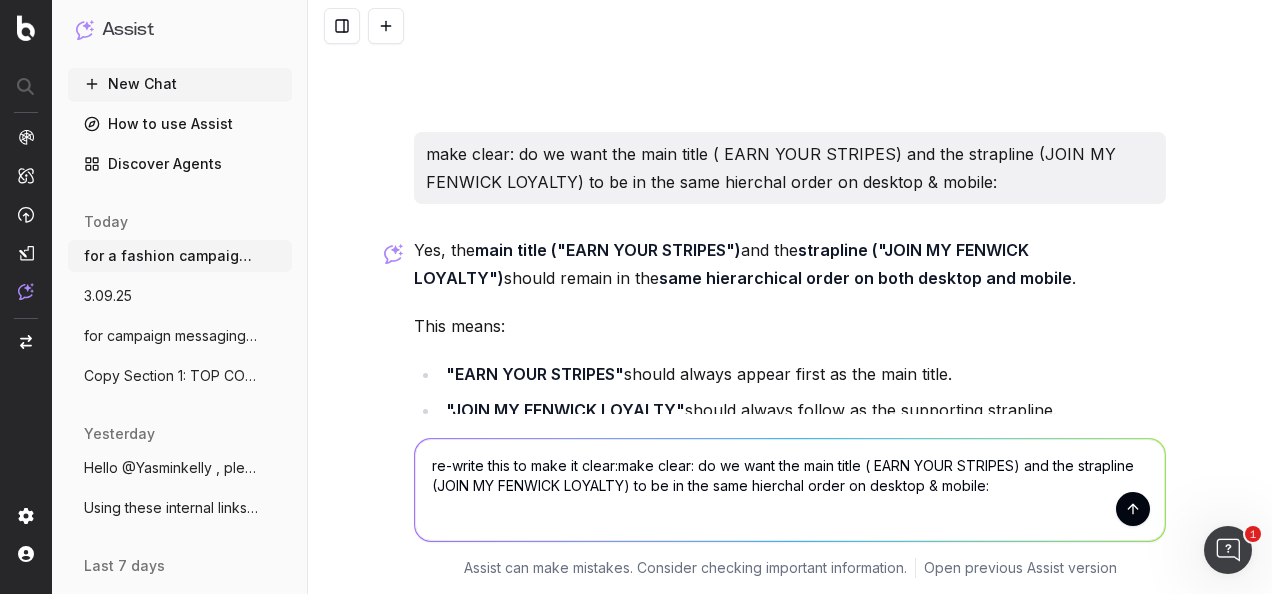drag, startPoint x: 691, startPoint y: 464, endPoint x: 616, endPoint y: 464, distance: 75 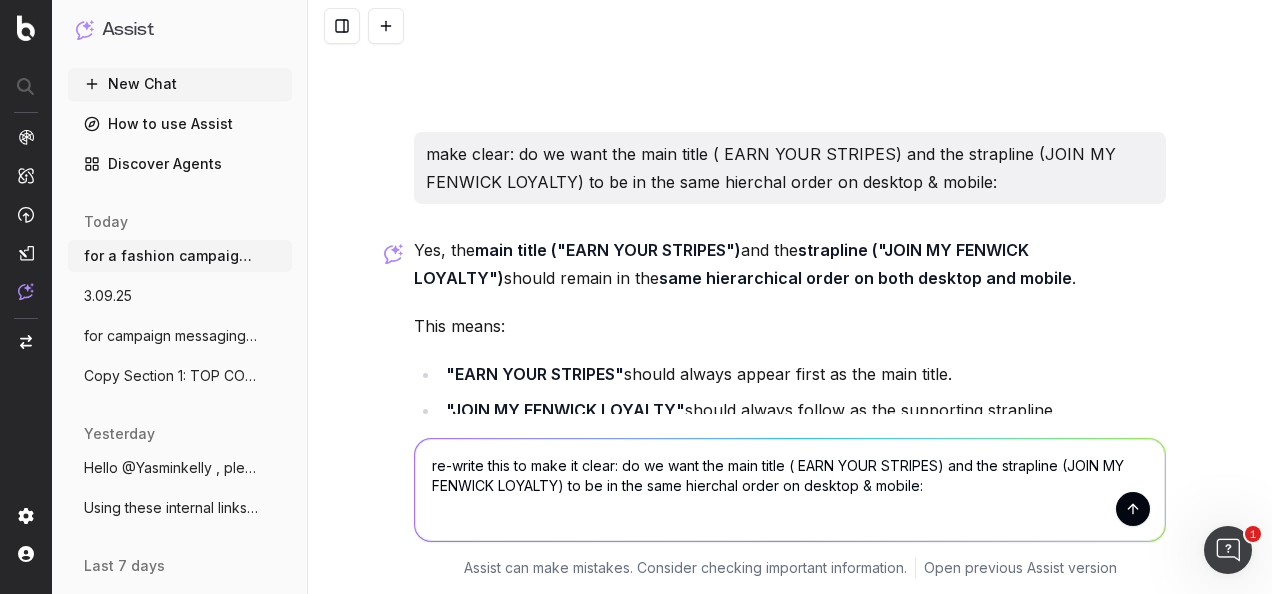click on "re-write this to make it clear: do we want the main title ( EARN YOUR STRIPES) and the strapline (JOIN MY FENWICK LOYALTY) to be in the same hierchal order on desktop & mobile:" at bounding box center [790, 490] 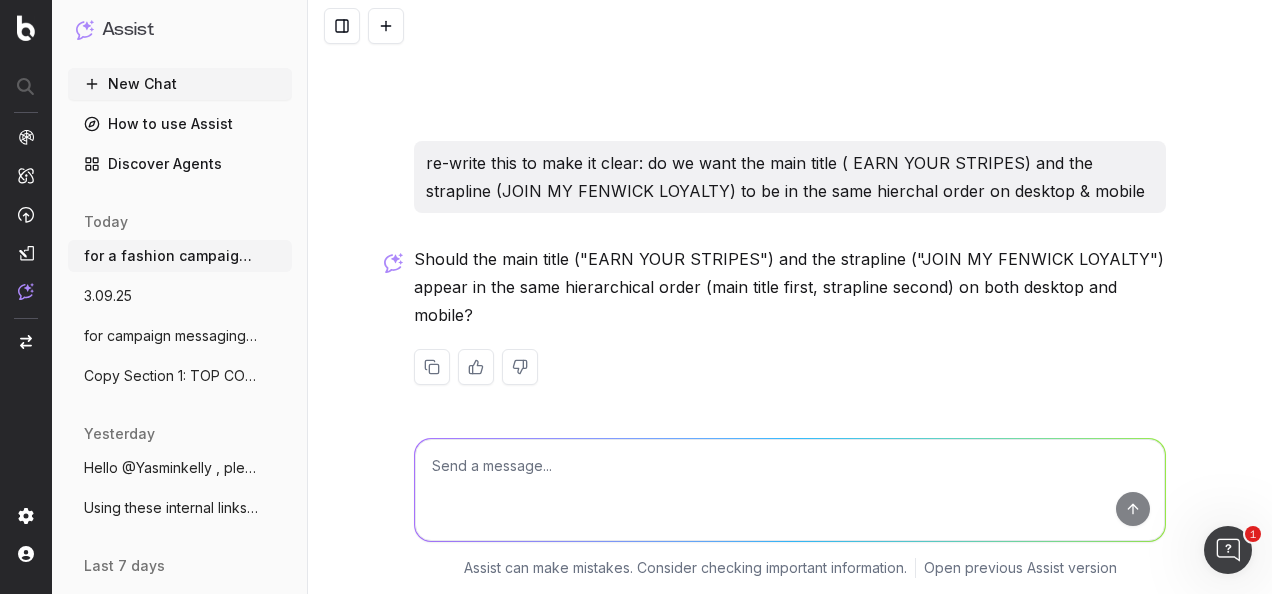 scroll, scrollTop: 3061, scrollLeft: 0, axis: vertical 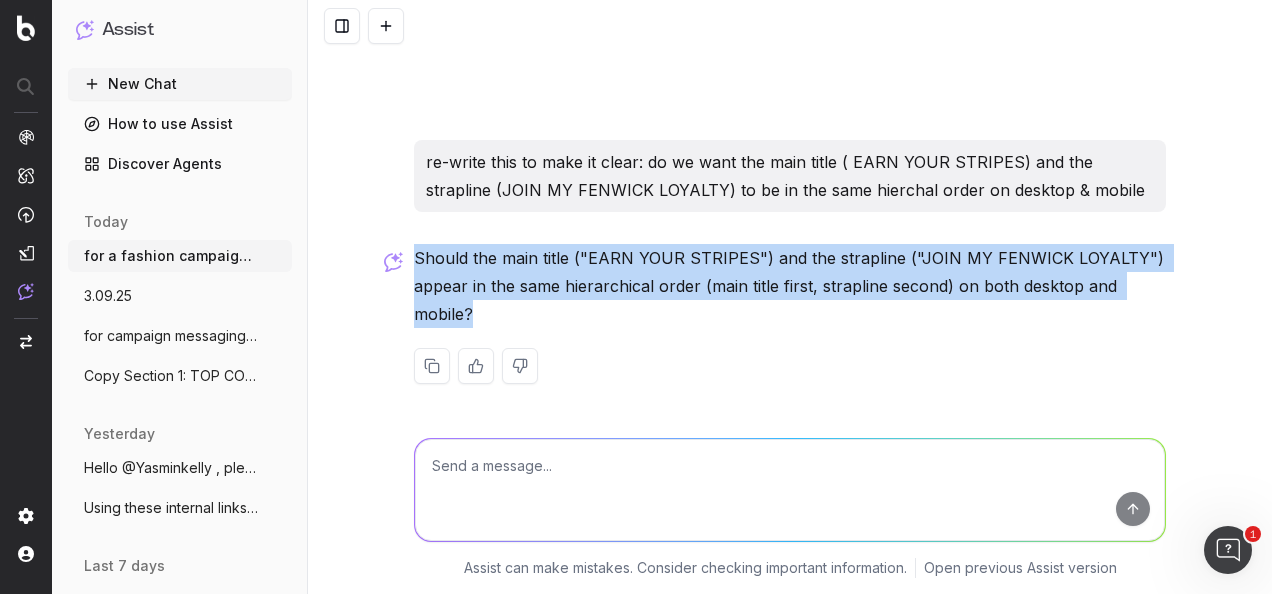 drag, startPoint x: 466, startPoint y: 309, endPoint x: 405, endPoint y: 260, distance: 78.24321 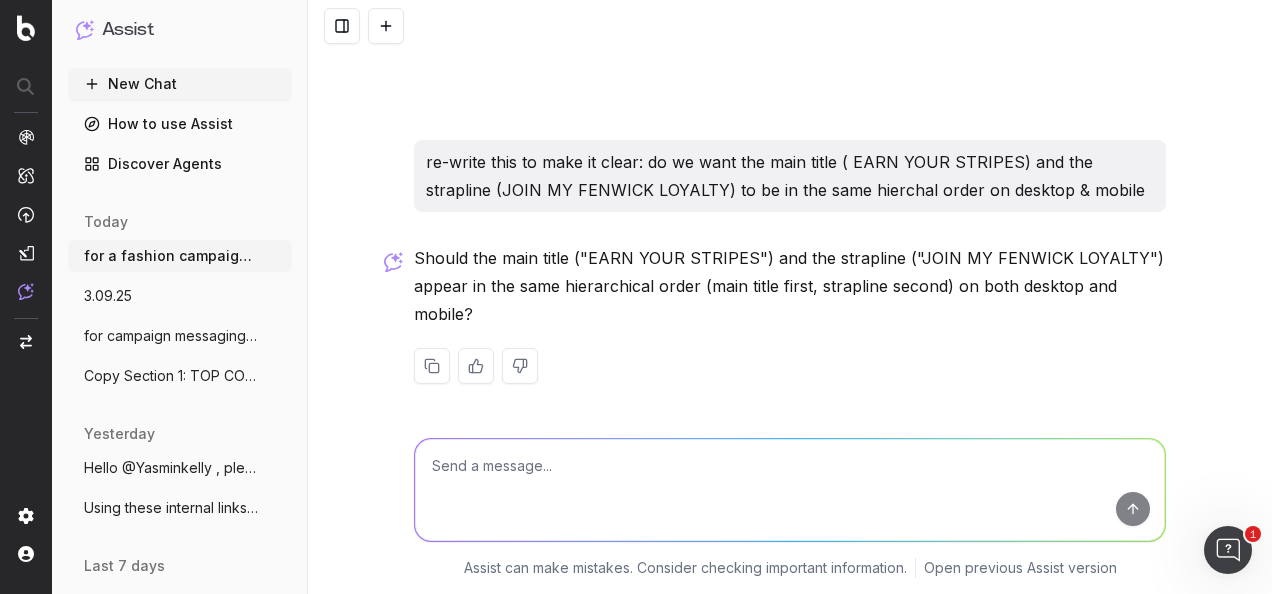 click at bounding box center (790, 490) 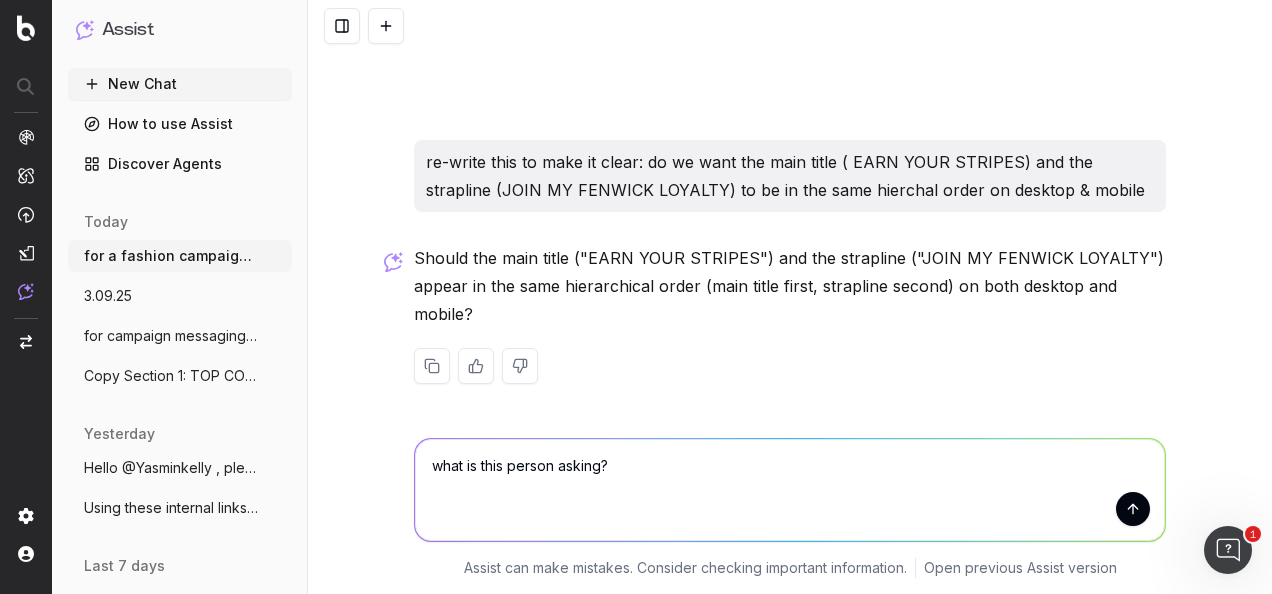 paste on "Should the main title ("EARN YOUR STRIPES") and the strapline ("JOIN MY FENWICK LOYALTY") appear in the same hierarchical order (main title first, strapline second) on both desktop and mobile?" 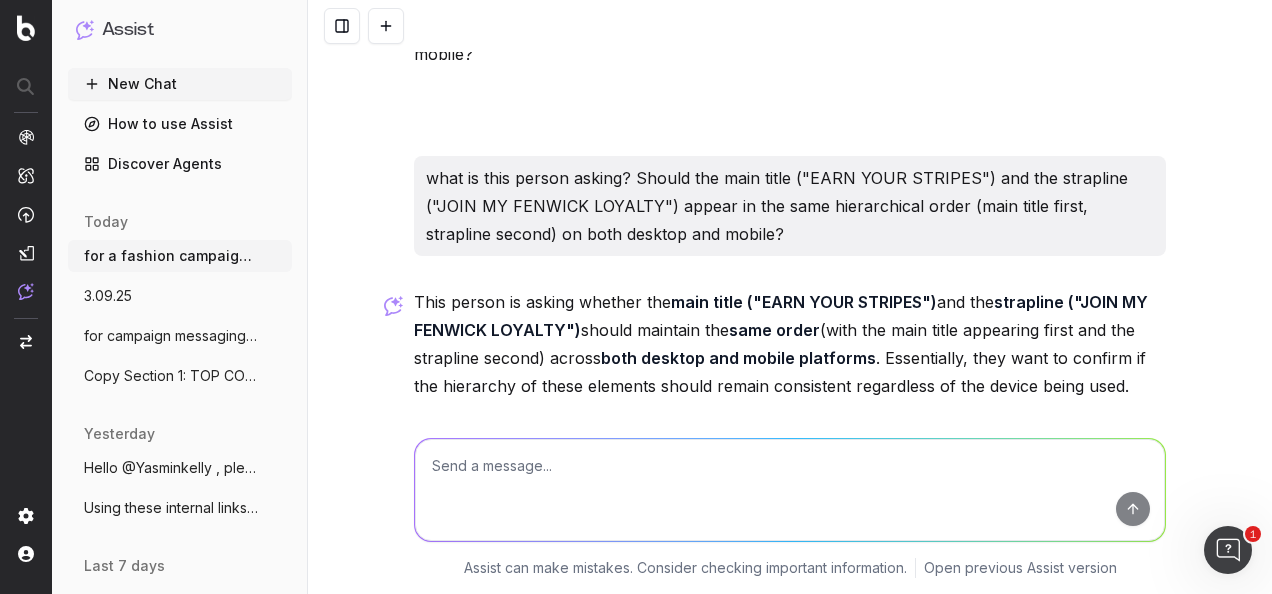 scroll, scrollTop: 3393, scrollLeft: 0, axis: vertical 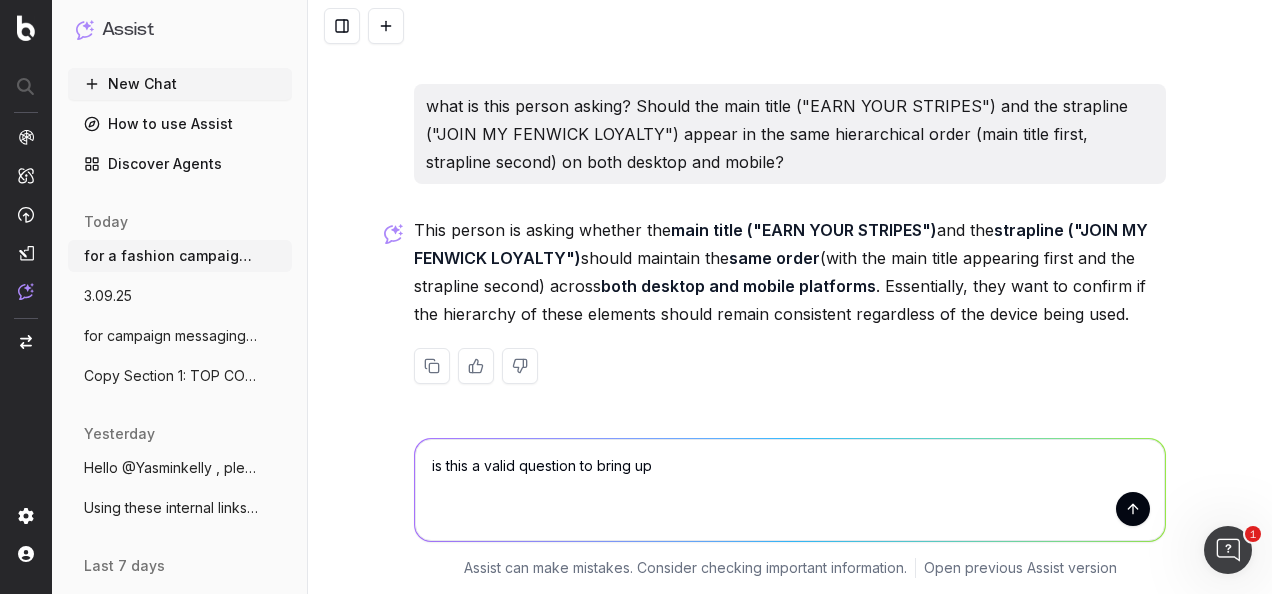 type on "is this a valid question to bring up?" 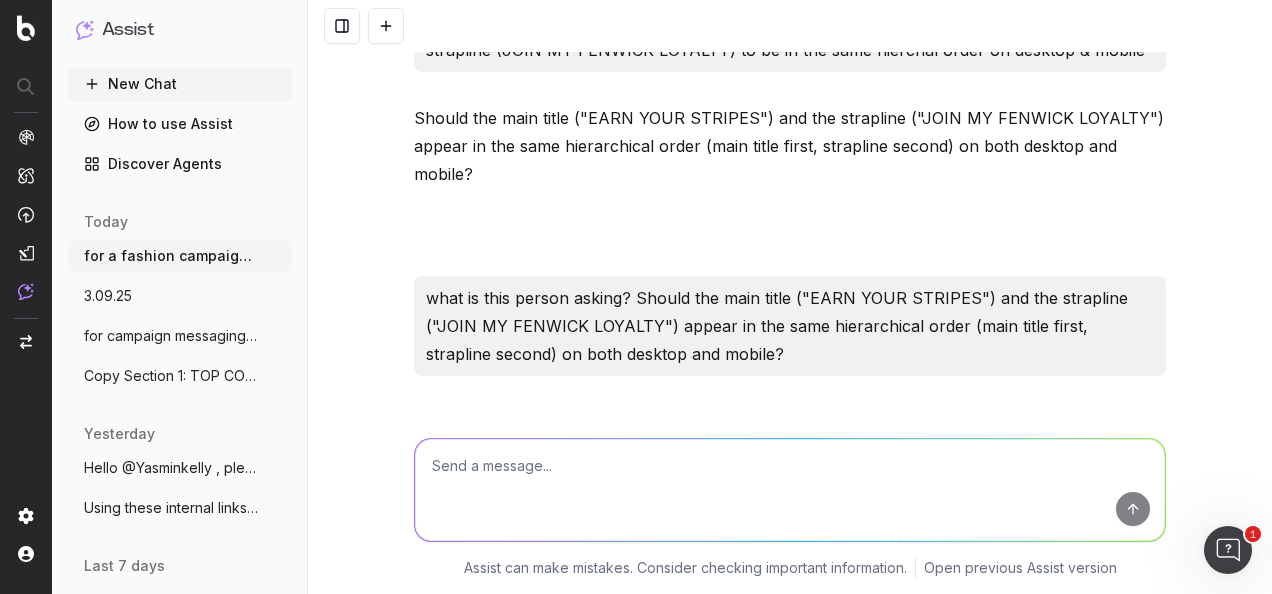 scroll, scrollTop: 3097, scrollLeft: 0, axis: vertical 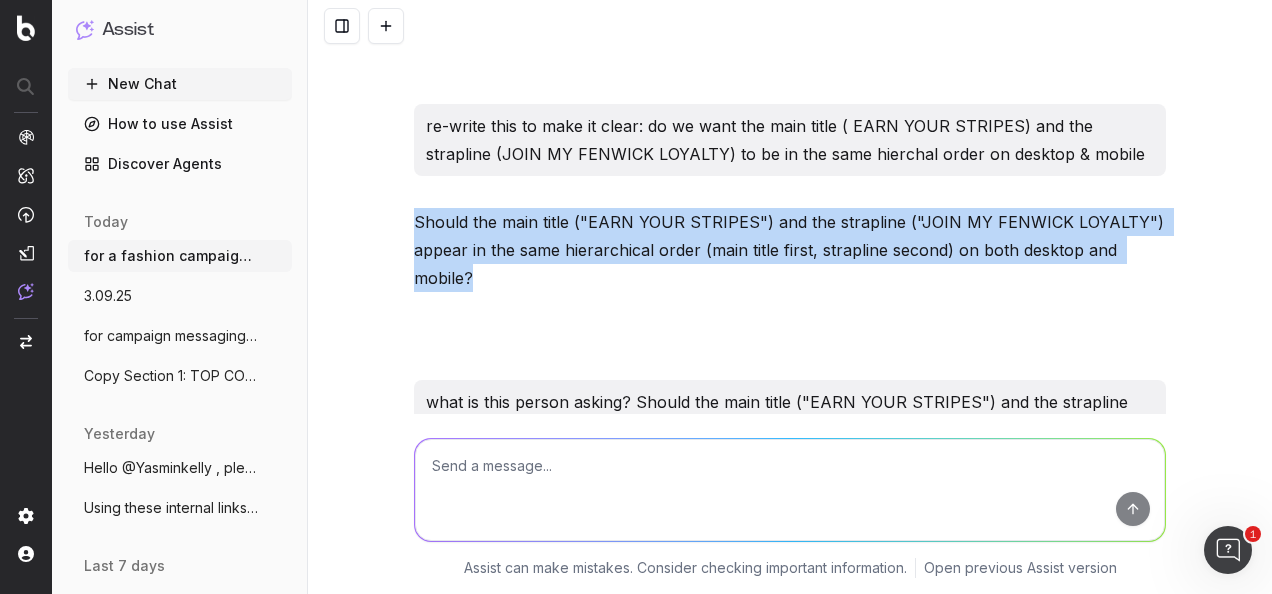 drag, startPoint x: 493, startPoint y: 274, endPoint x: 394, endPoint y: 220, distance: 112.76968 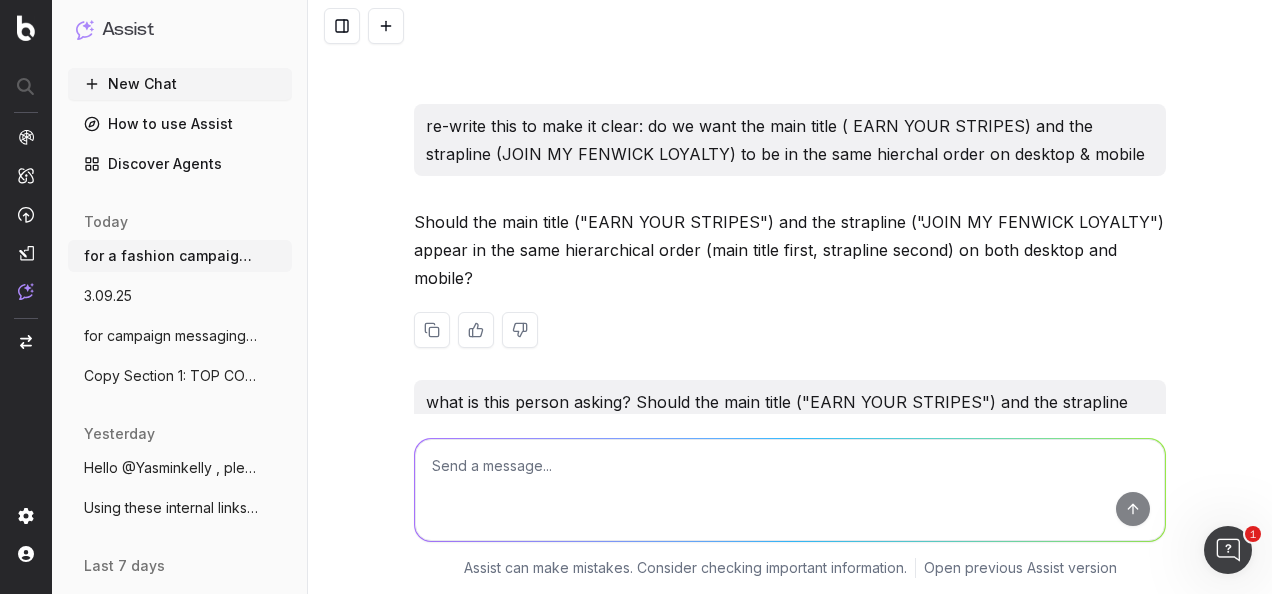 click on "Should the main title ("EARN YOUR STRIPES") and the strapline ("JOIN MY FENWICK LOYALTY") appear in the same hierarchical order (main title first, strapline second) on both desktop and mobile?" at bounding box center [790, 294] 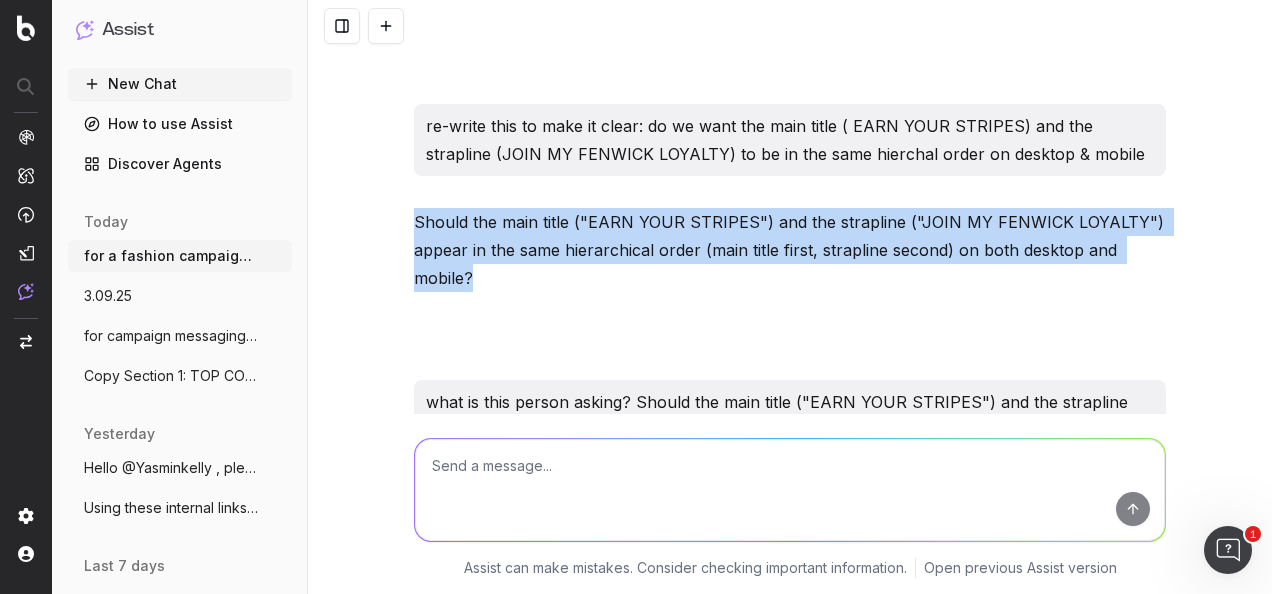 drag, startPoint x: 471, startPoint y: 264, endPoint x: 386, endPoint y: 209, distance: 101.24229 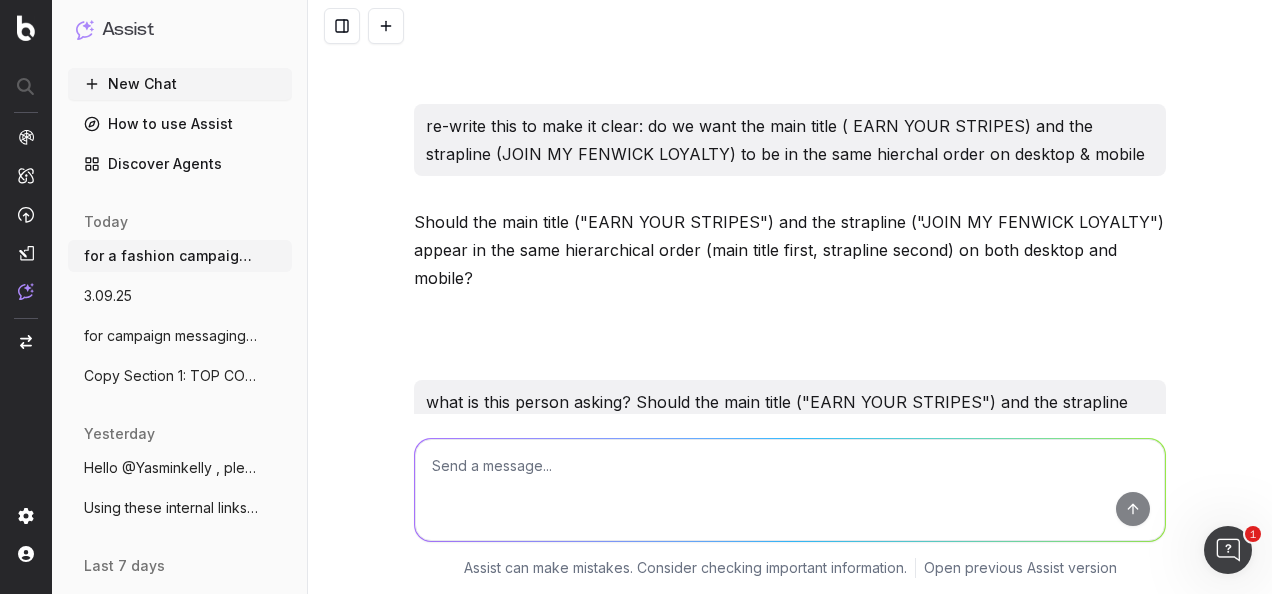 click at bounding box center (790, 490) 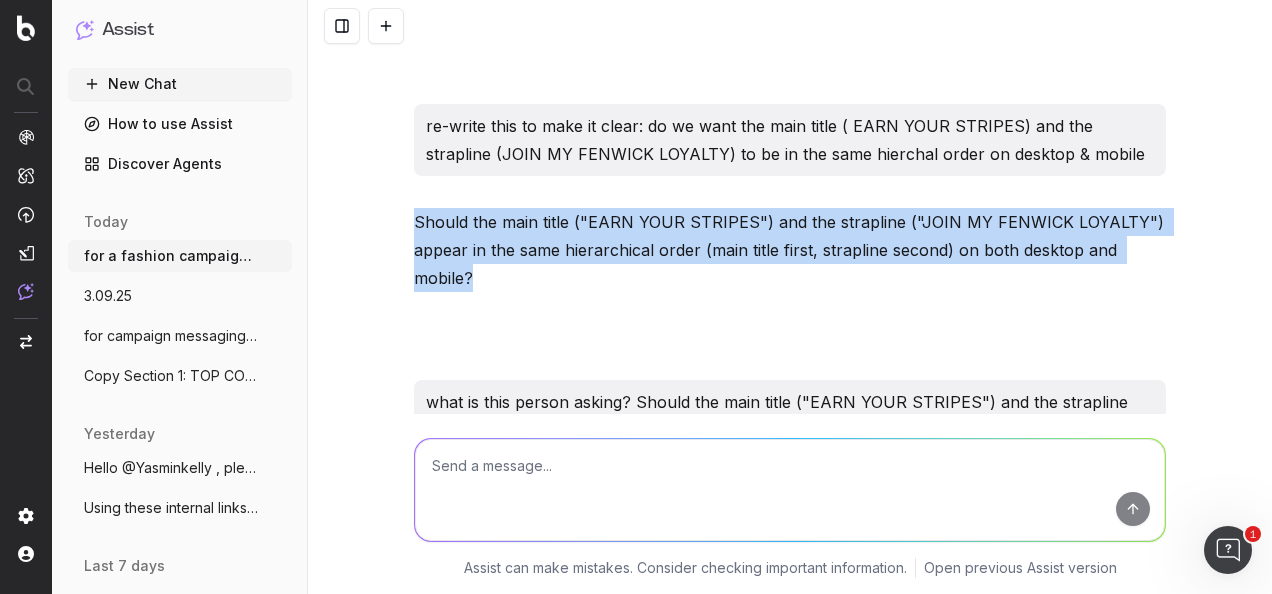 drag, startPoint x: 524, startPoint y: 274, endPoint x: 398, endPoint y: 225, distance: 135.19246 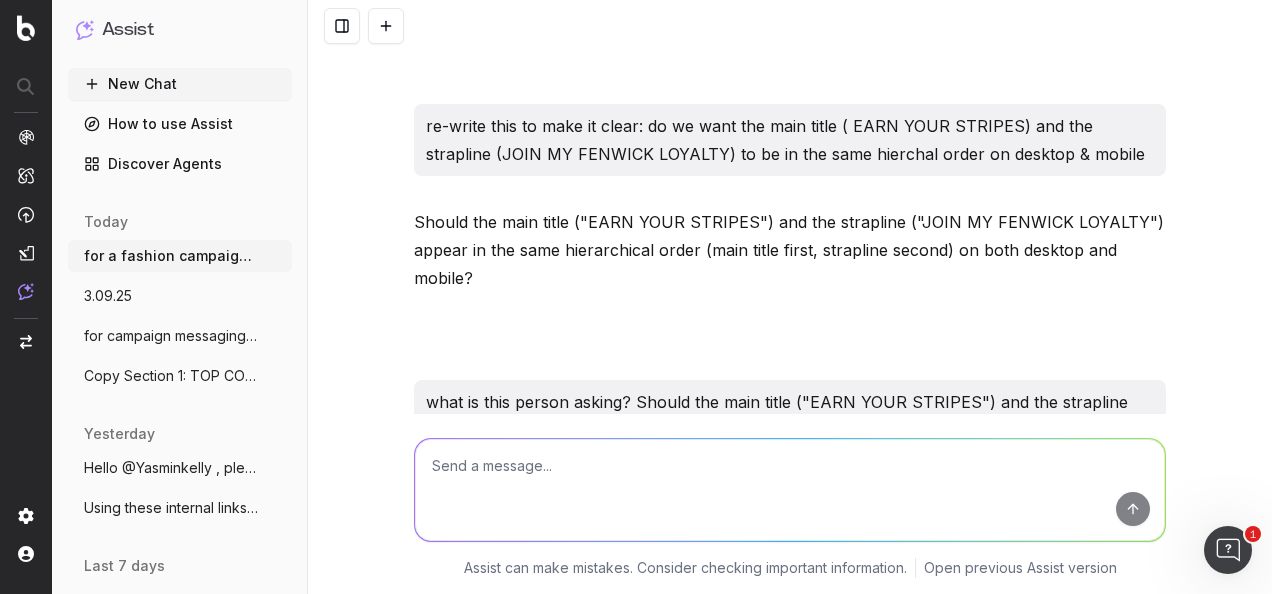click at bounding box center (790, 490) 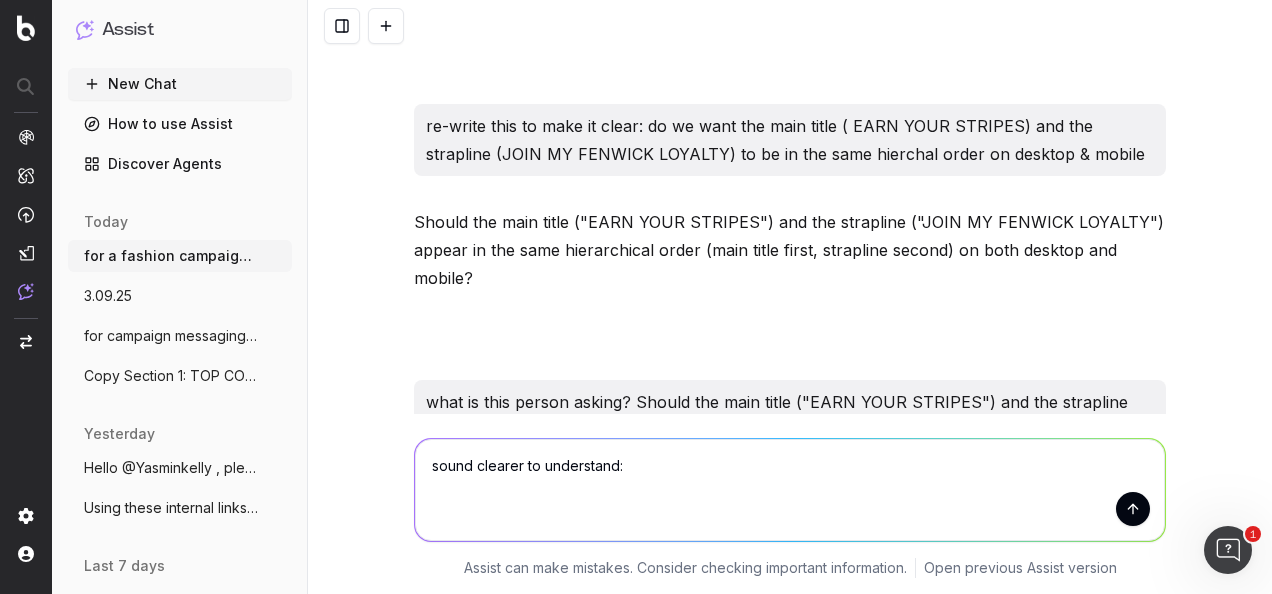 paste on "Do we want the main title ("EARN YOUR STRIPES") and the strapline ("JOIN MY FENWICK LOYALTY") to appear in the same hierarchical order (main title first, strapline second) on both desktop and mobile?" 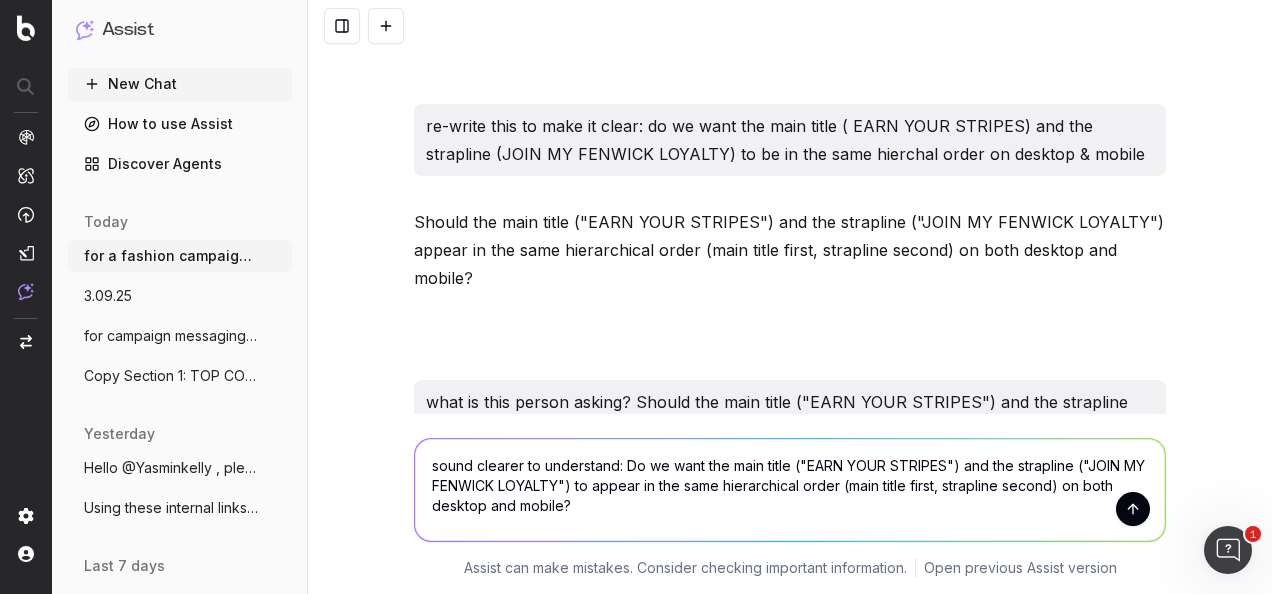 type 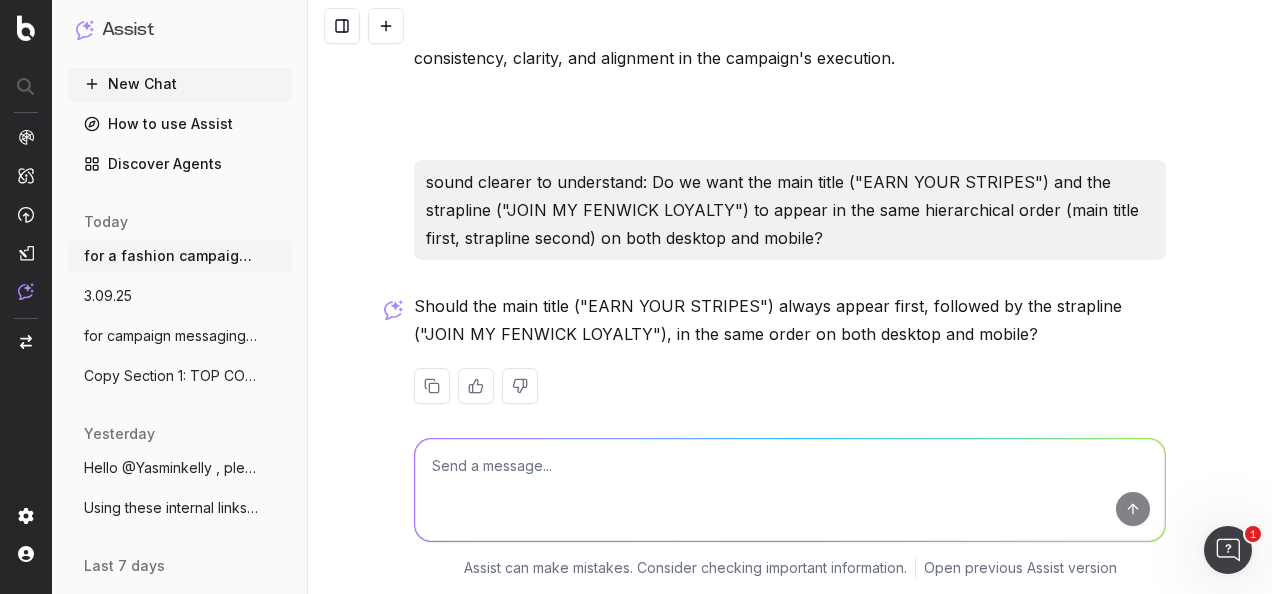 scroll, scrollTop: 4317, scrollLeft: 0, axis: vertical 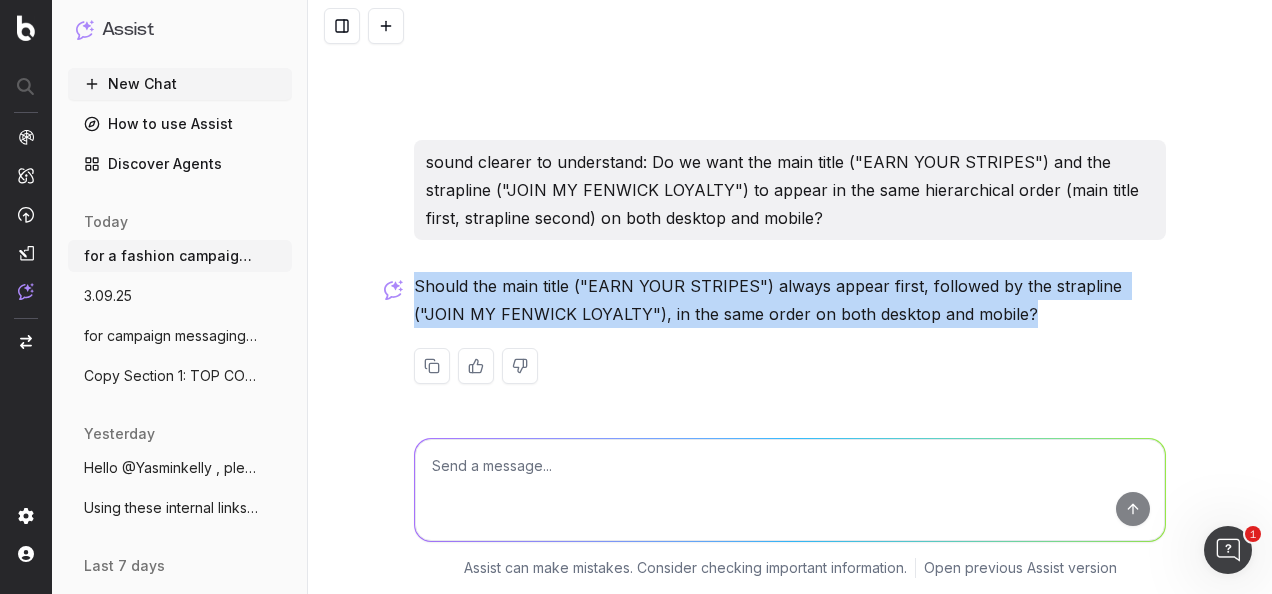 drag, startPoint x: 936, startPoint y: 316, endPoint x: 400, endPoint y: 286, distance: 536.83887 